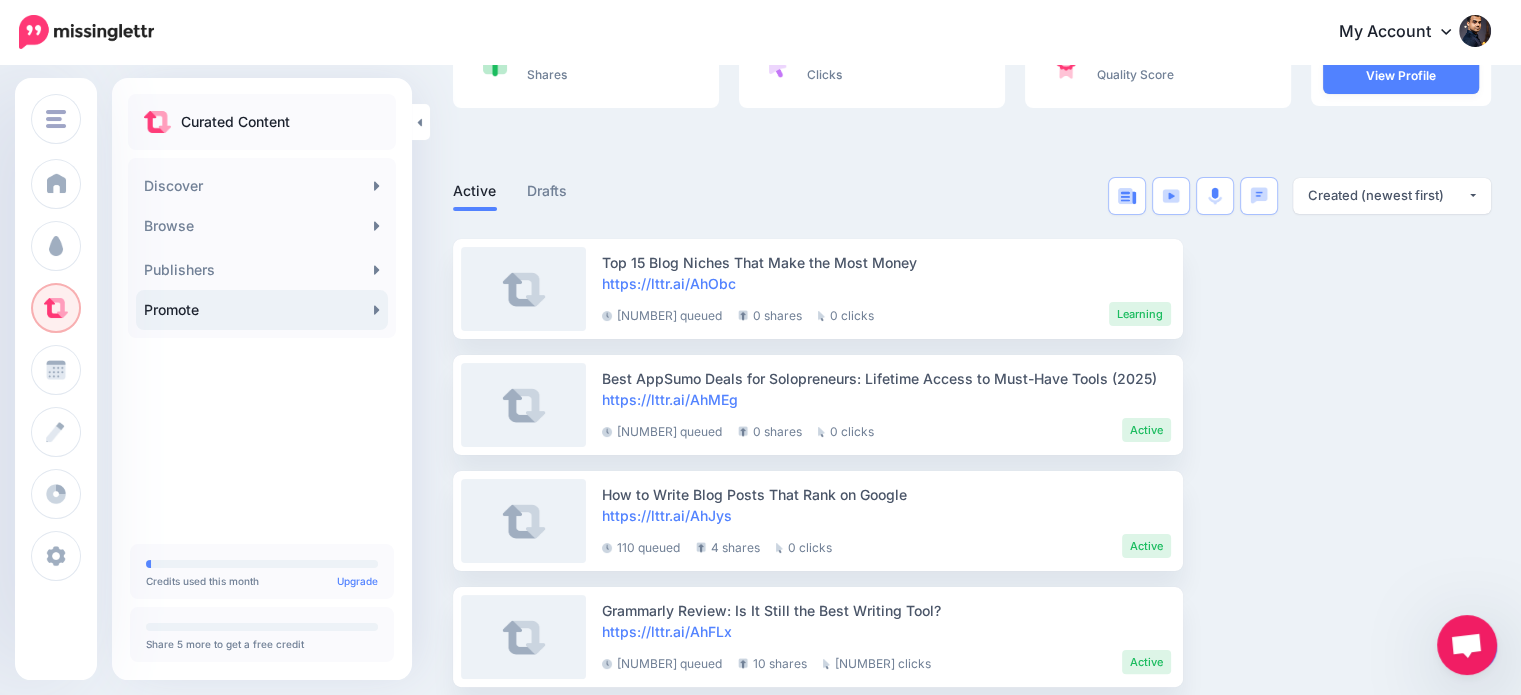 scroll, scrollTop: 0, scrollLeft: 0, axis: both 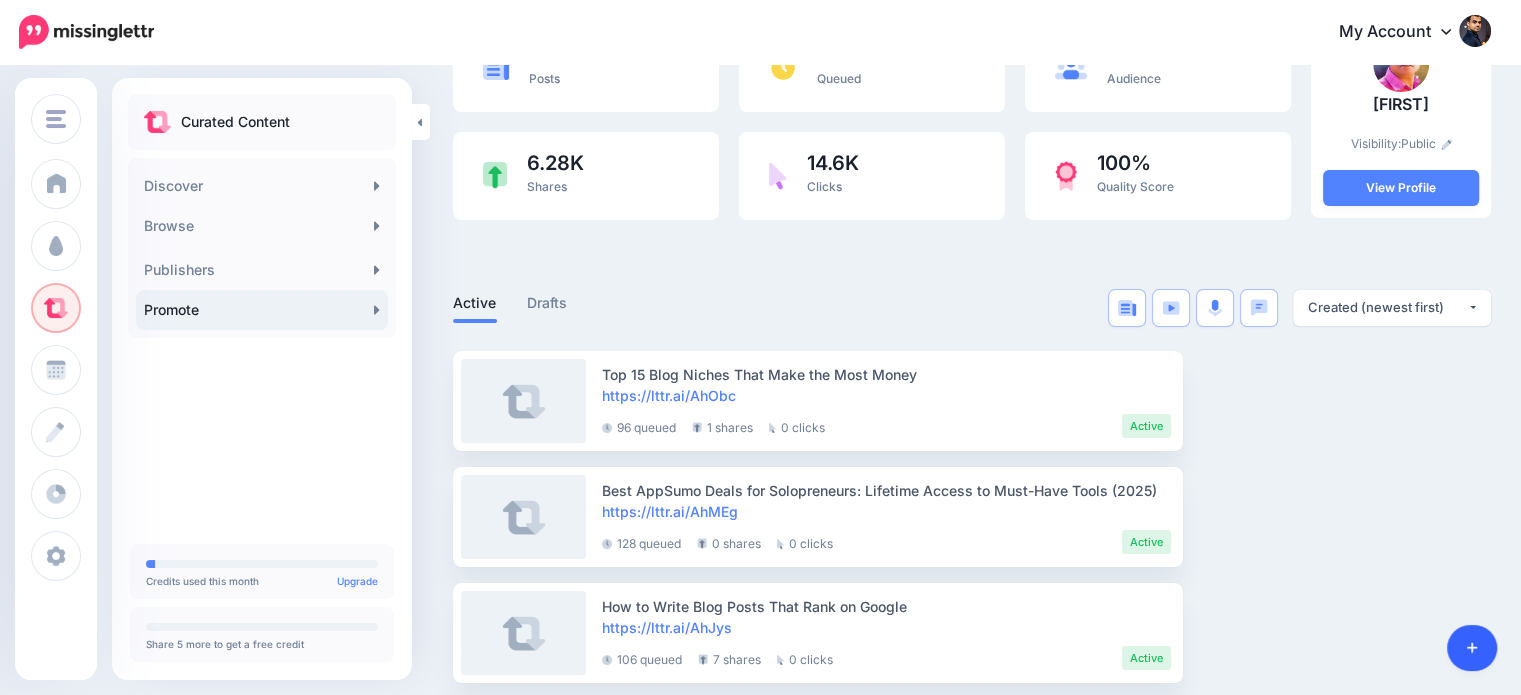 click 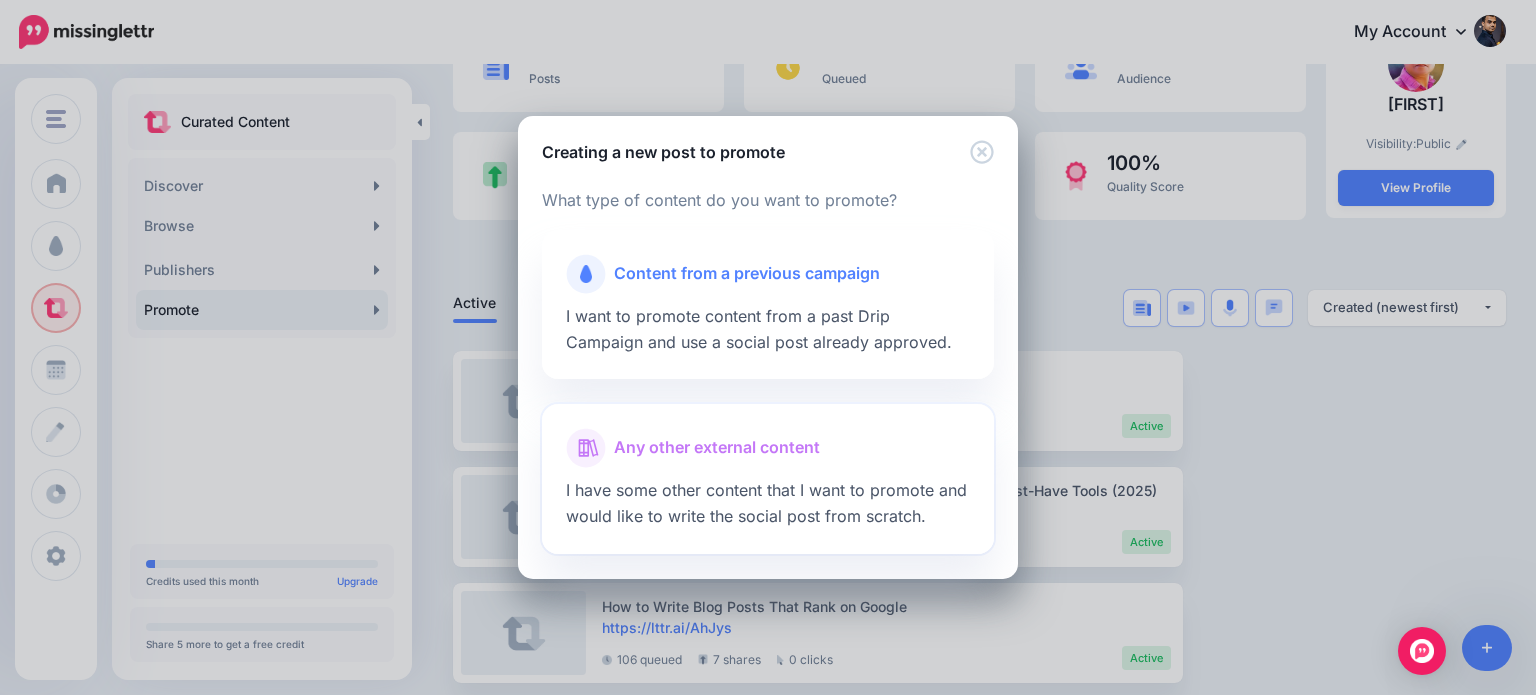 click on "Any other external content" at bounding box center [717, 448] 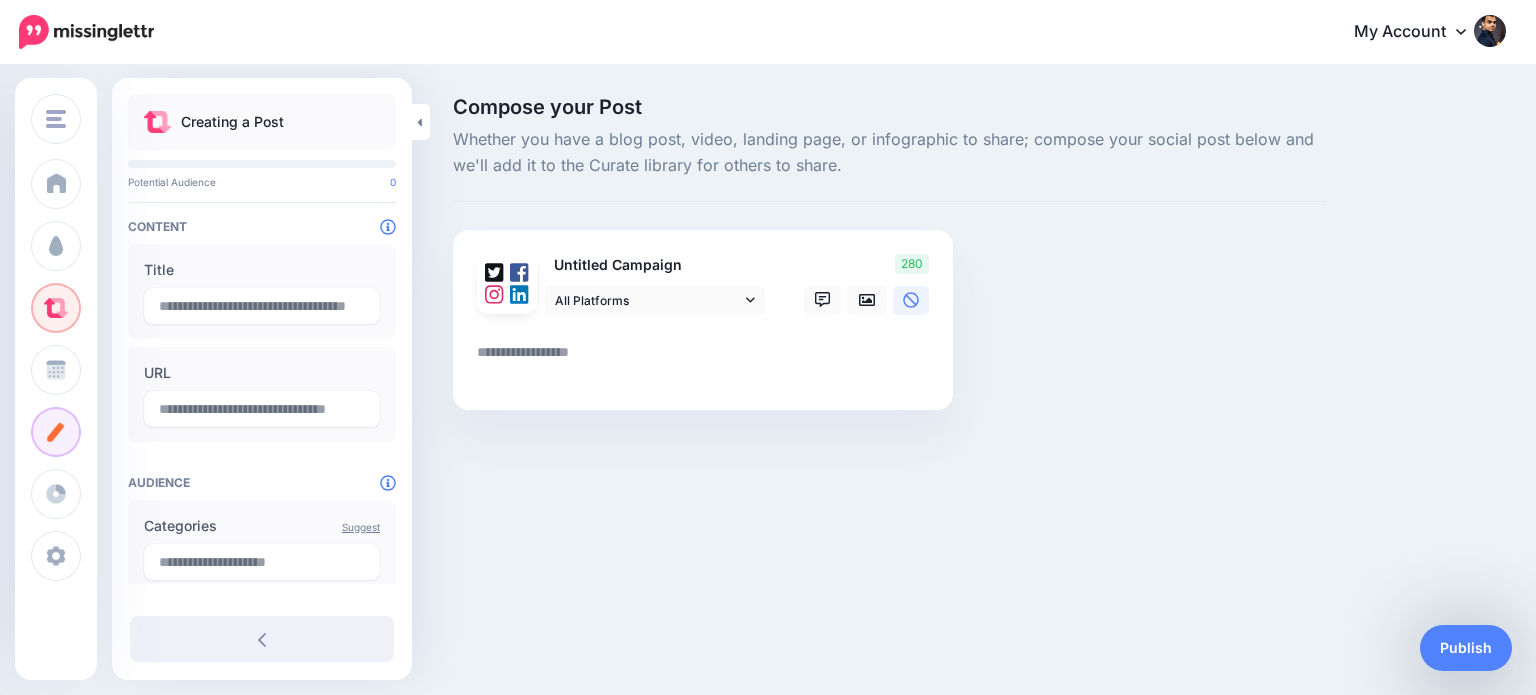 scroll, scrollTop: 0, scrollLeft: 0, axis: both 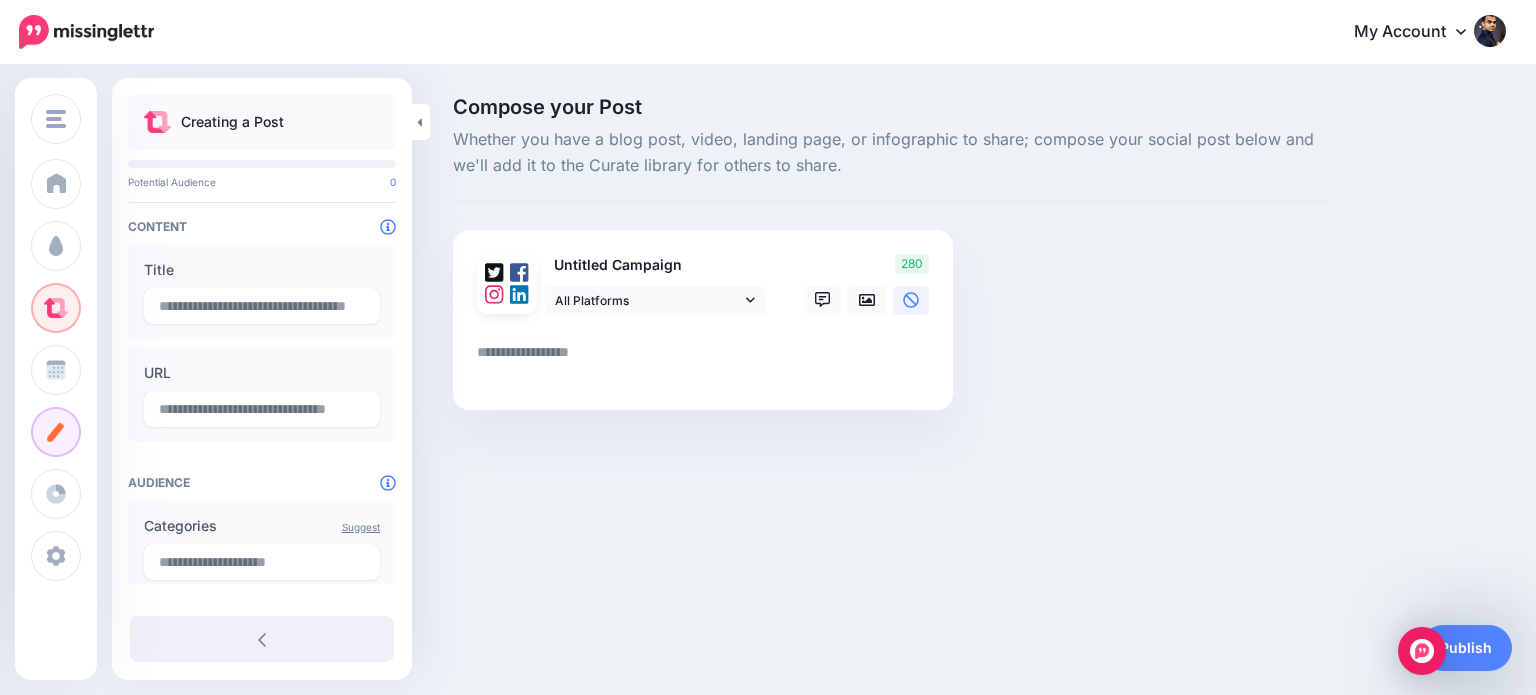 click at bounding box center (707, 359) 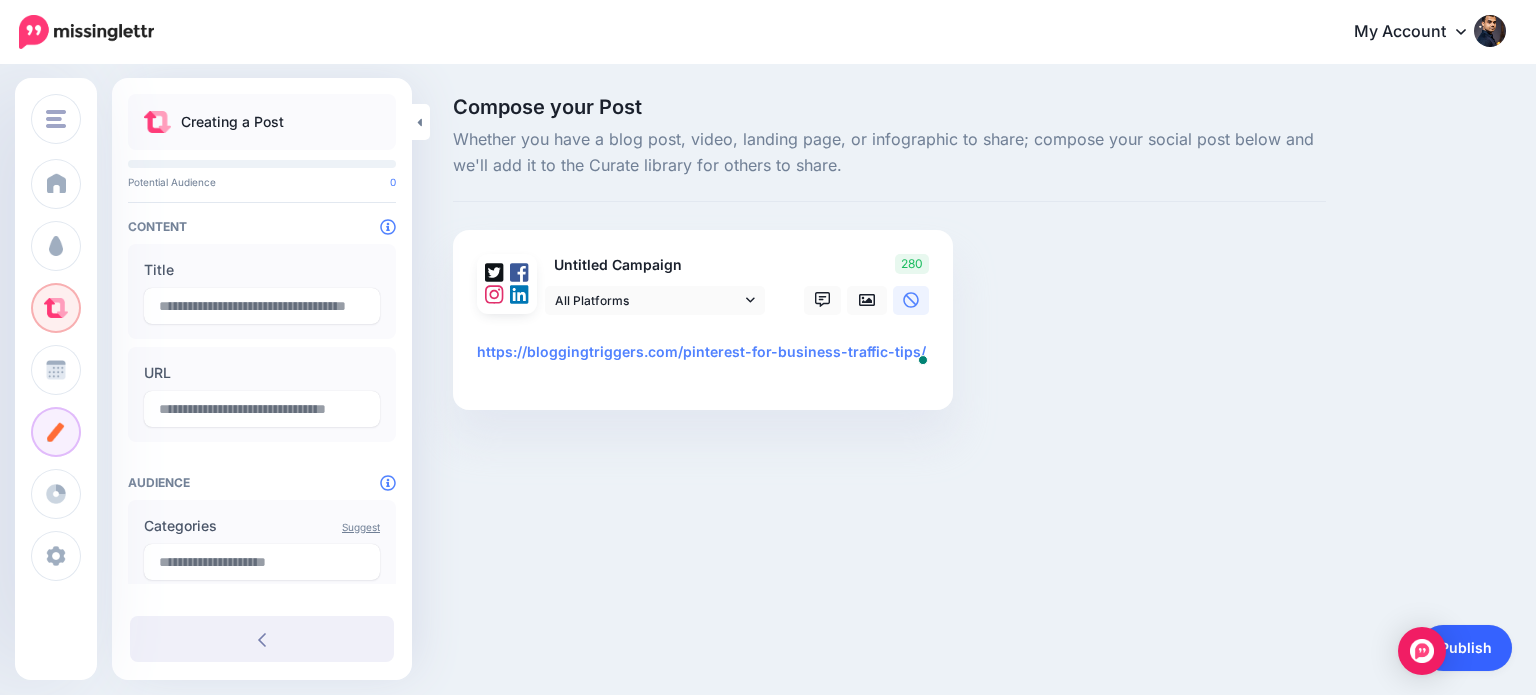 type on "**********" 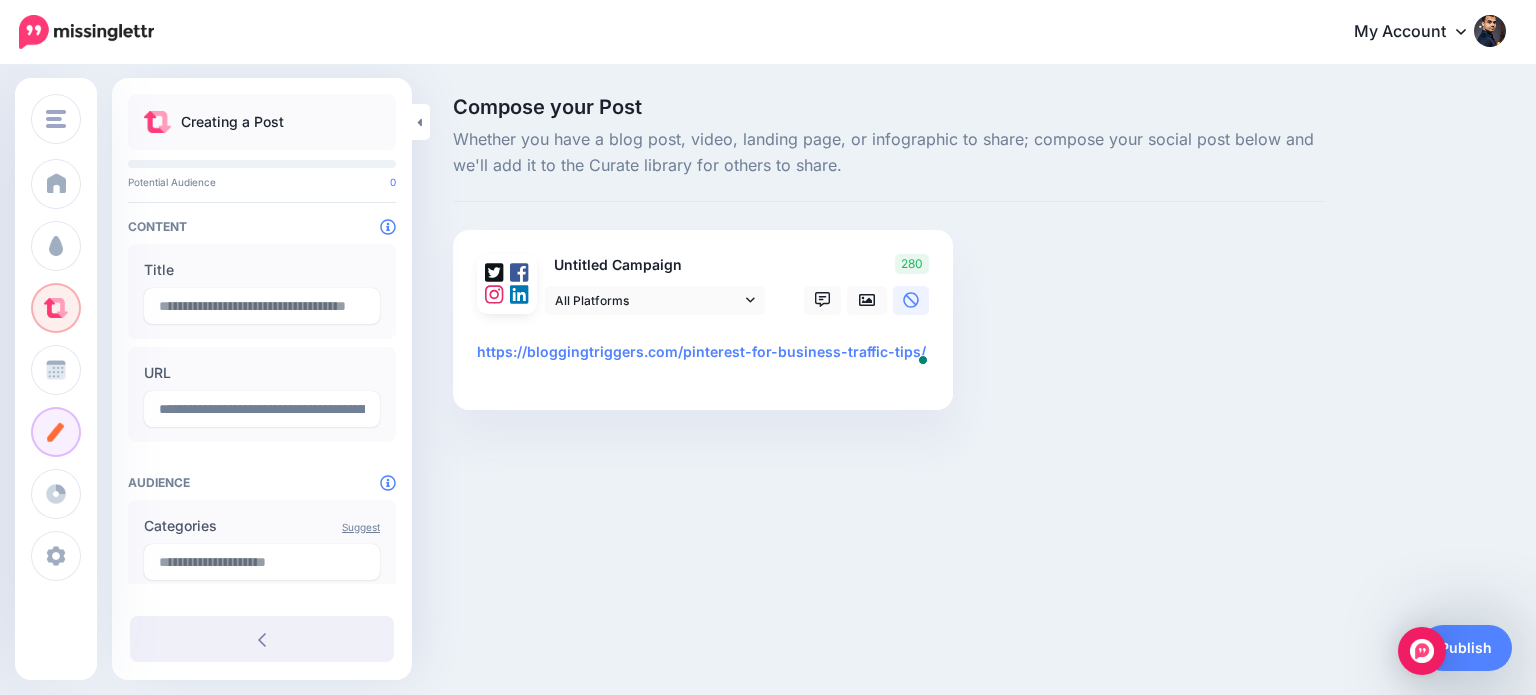 type on "**********" 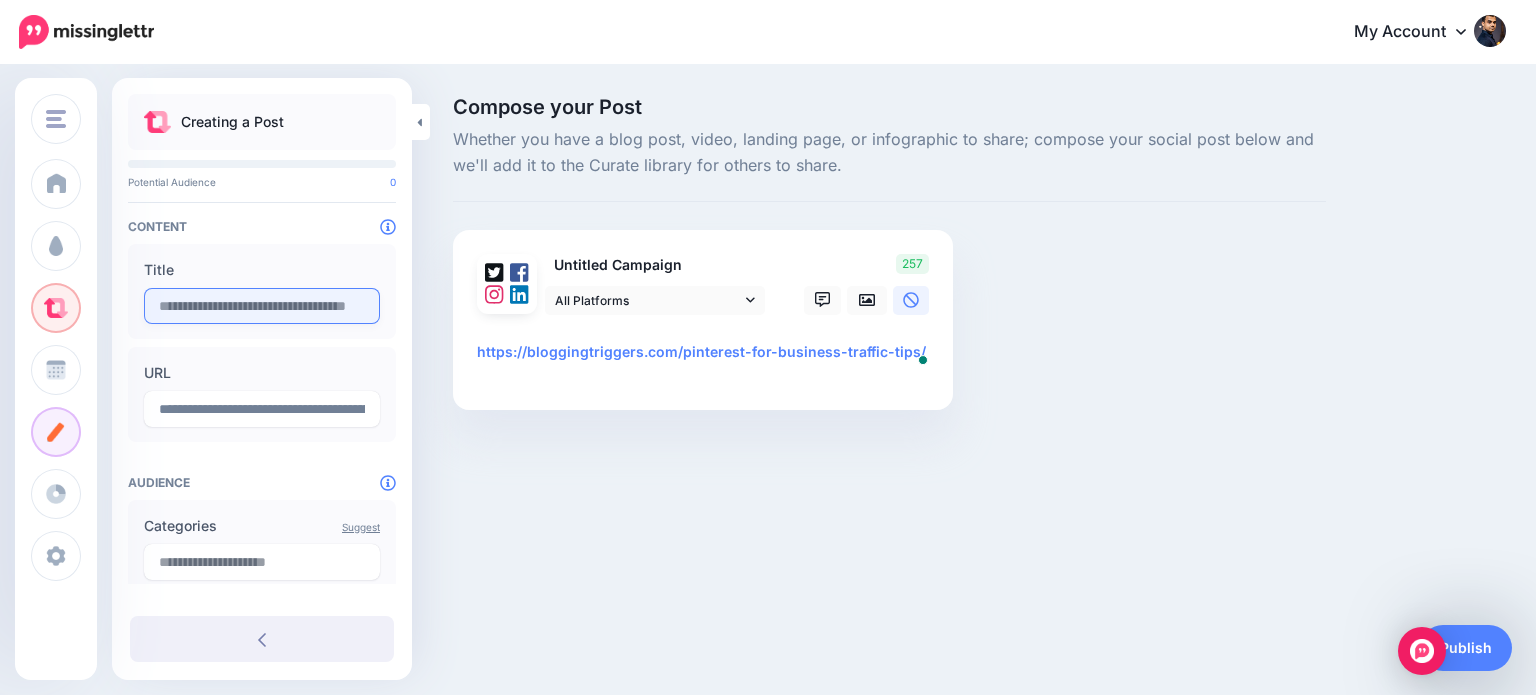 click at bounding box center (262, 306) 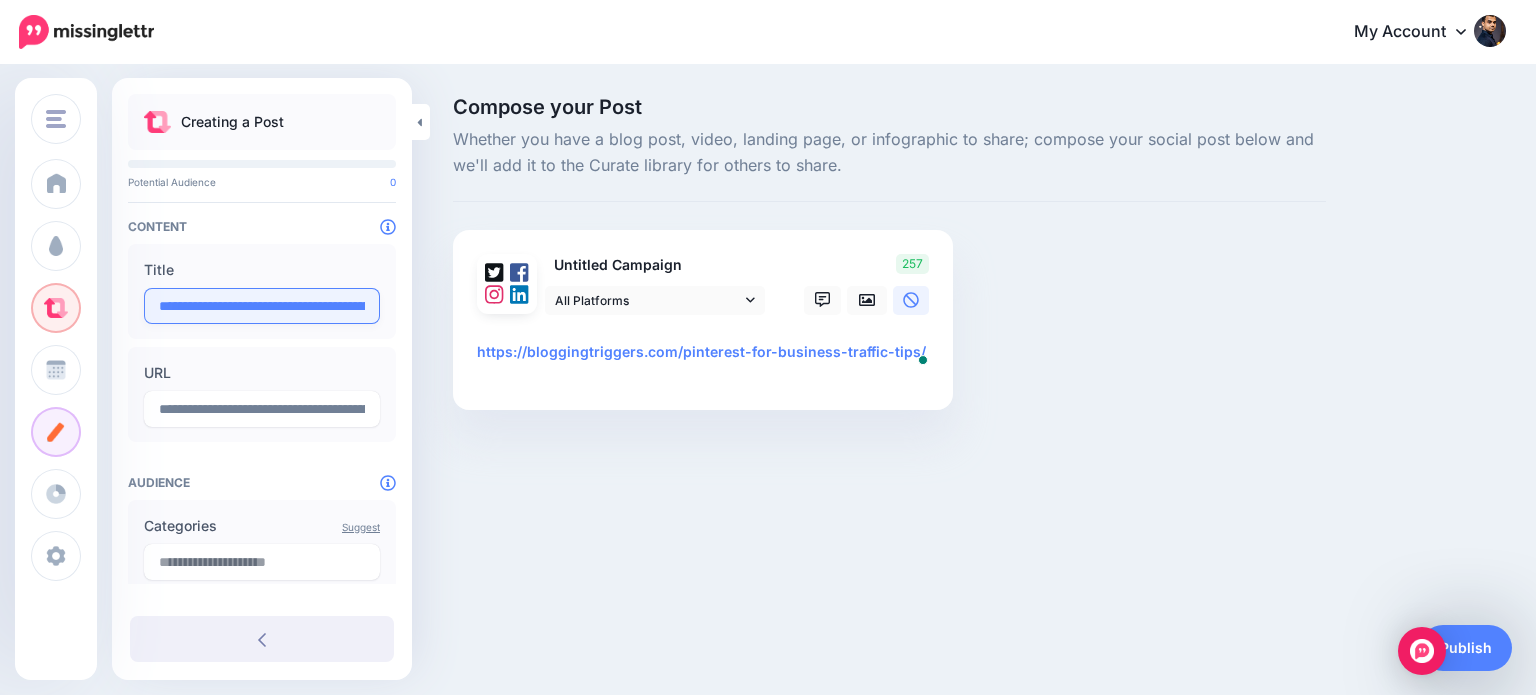scroll, scrollTop: 0, scrollLeft: 241, axis: horizontal 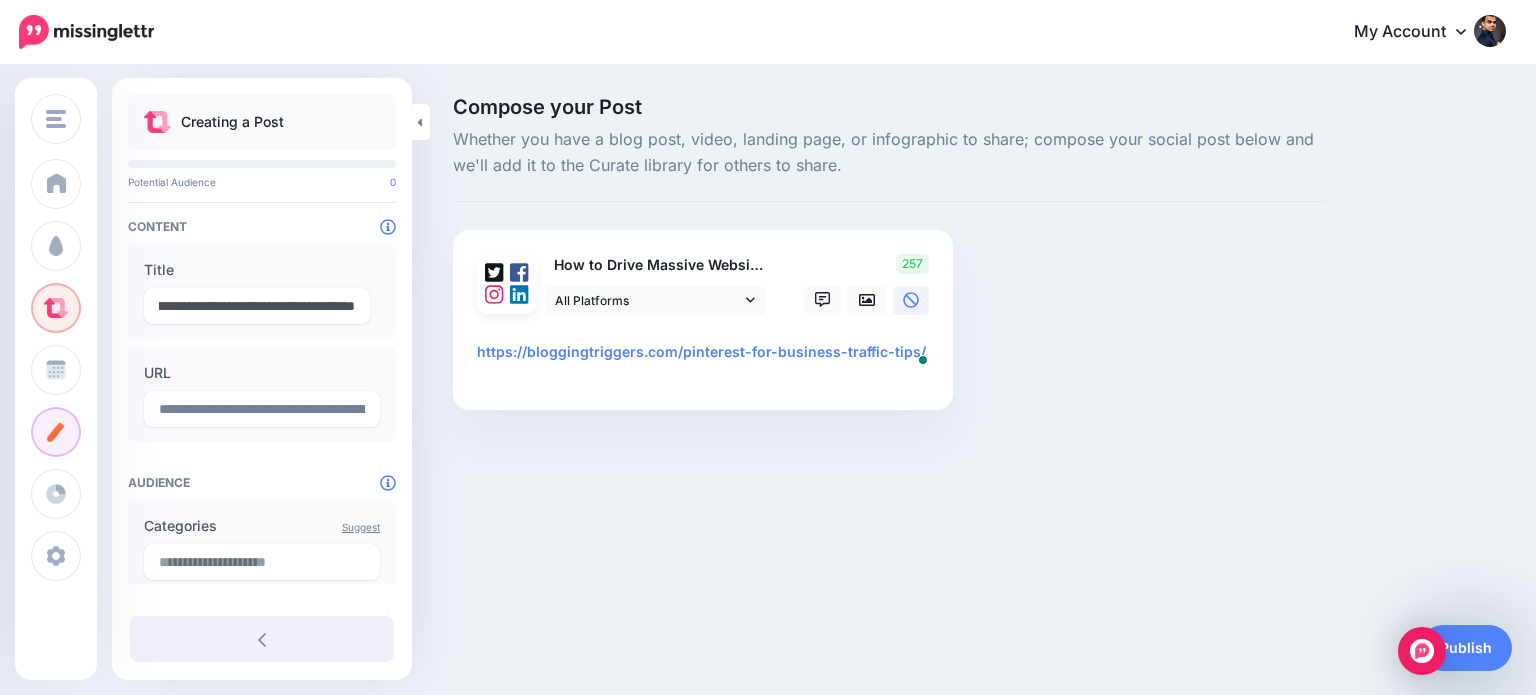 type on "**********" 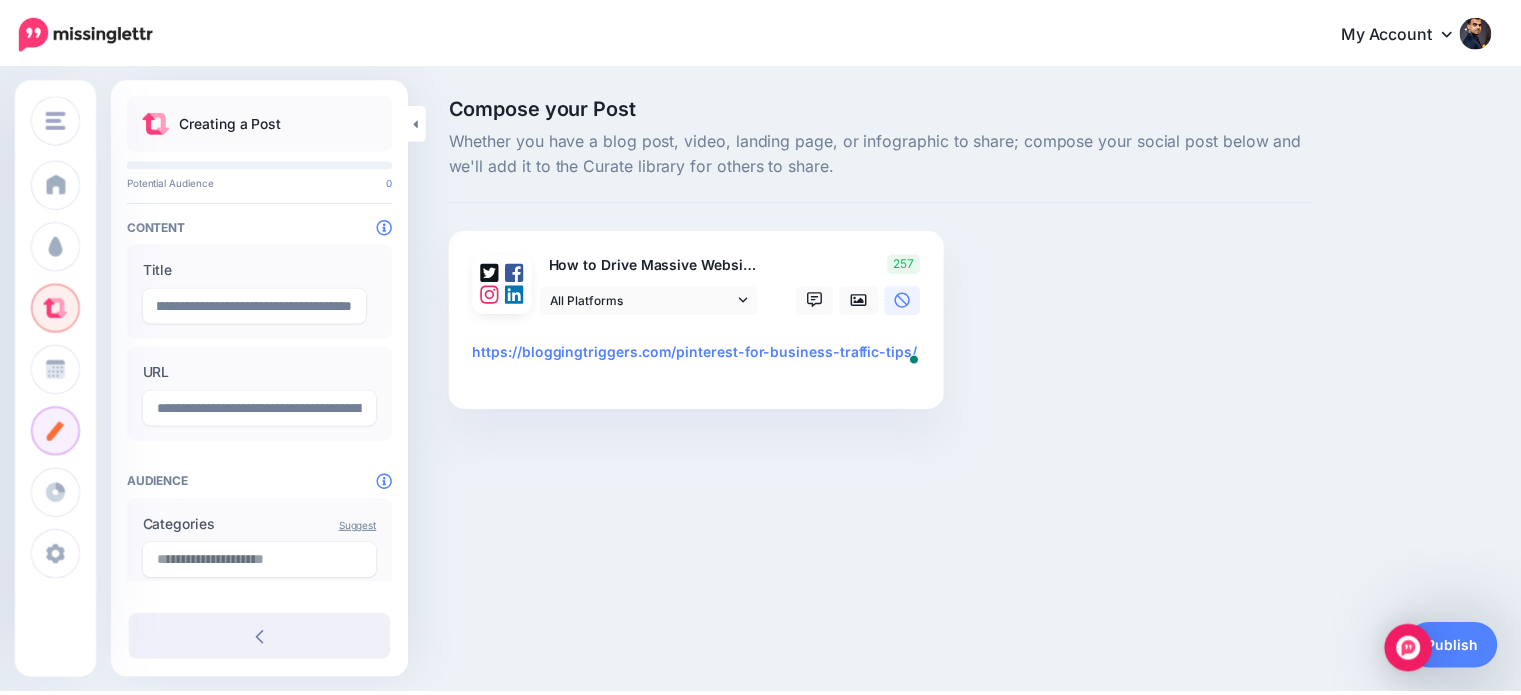 scroll, scrollTop: 0, scrollLeft: 0, axis: both 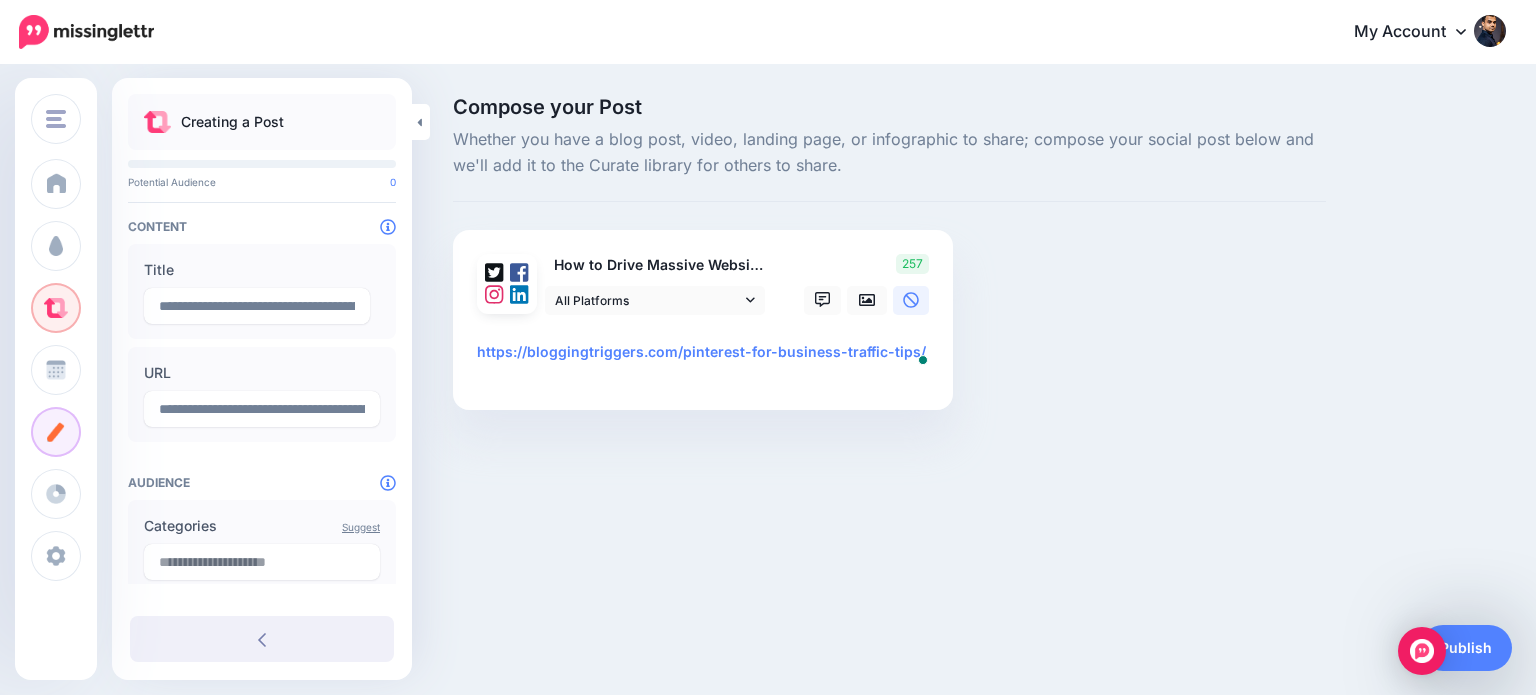 click on "**********" at bounding box center (707, 359) 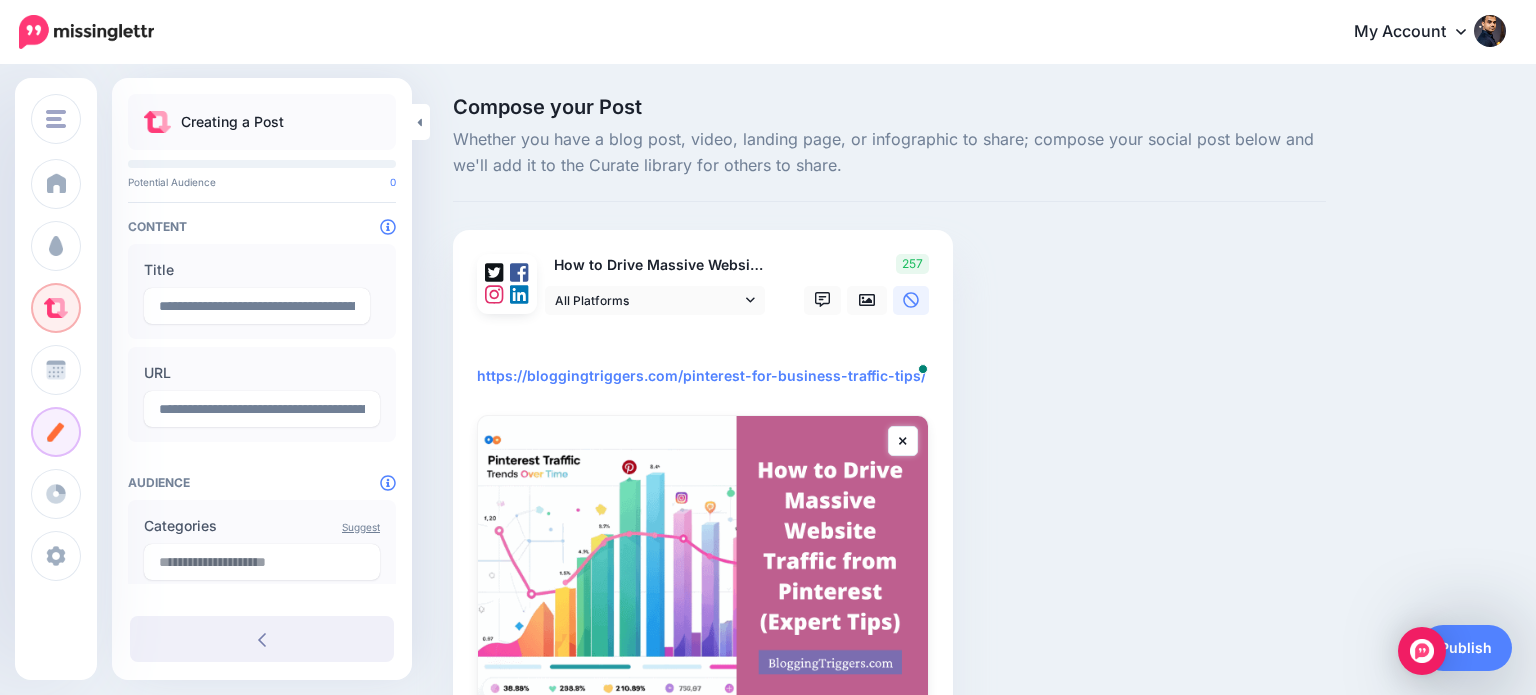 click on "**********" at bounding box center [707, 364] 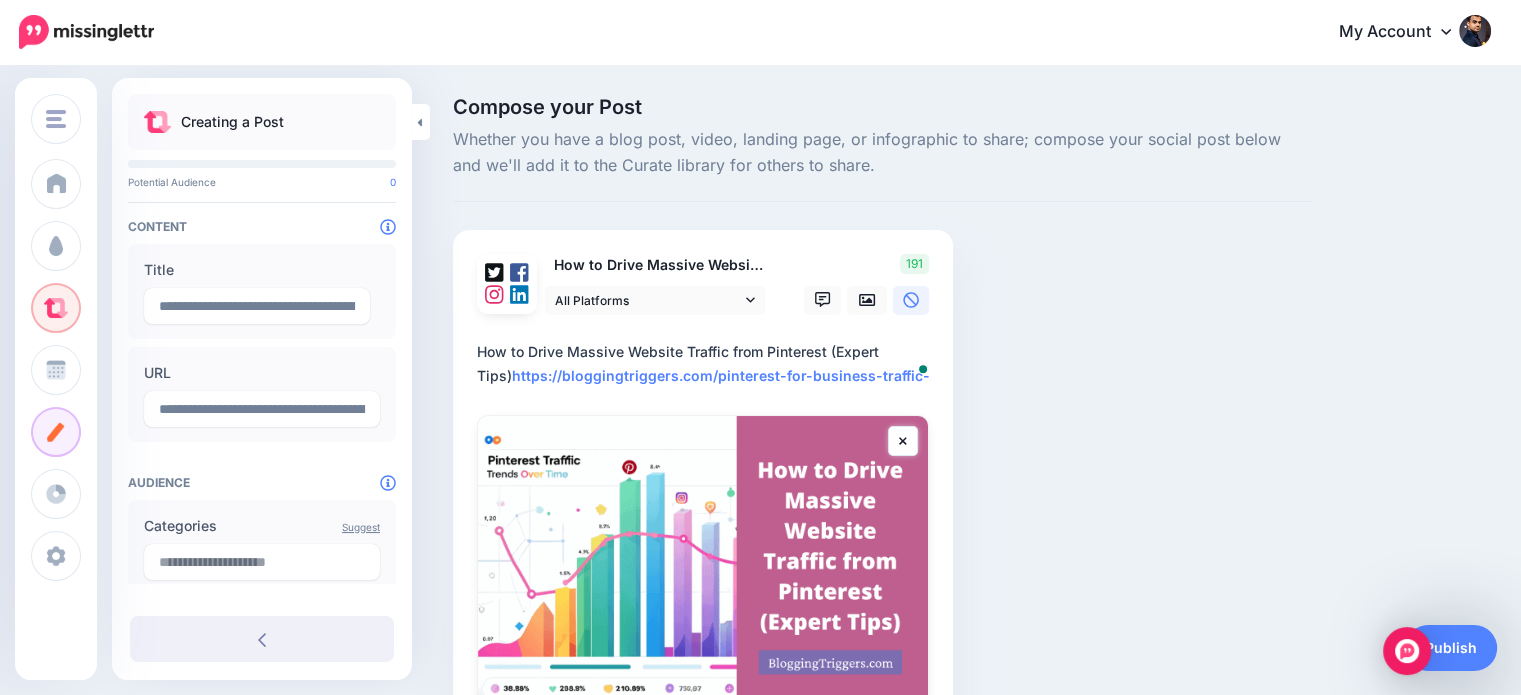 click on "**********" at bounding box center (707, 364) 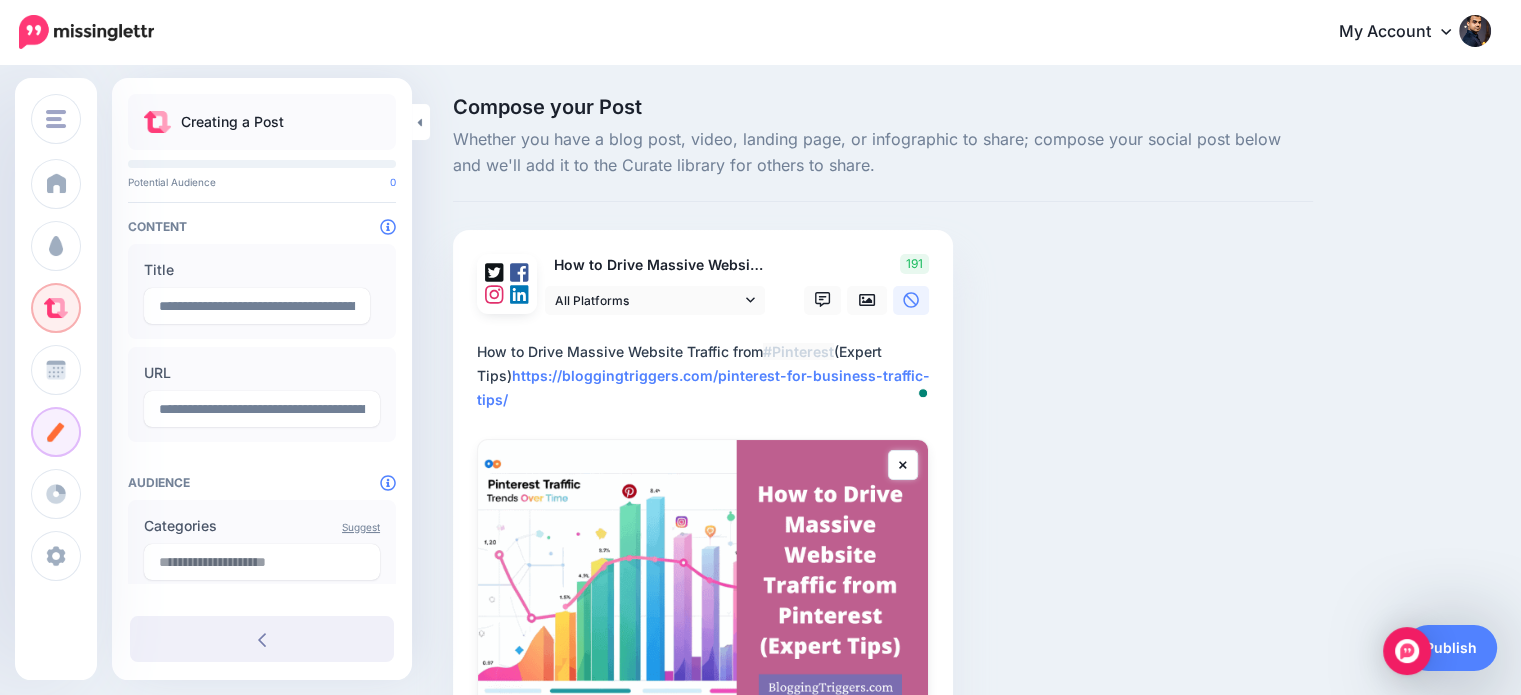 click on "**********" at bounding box center [707, 376] 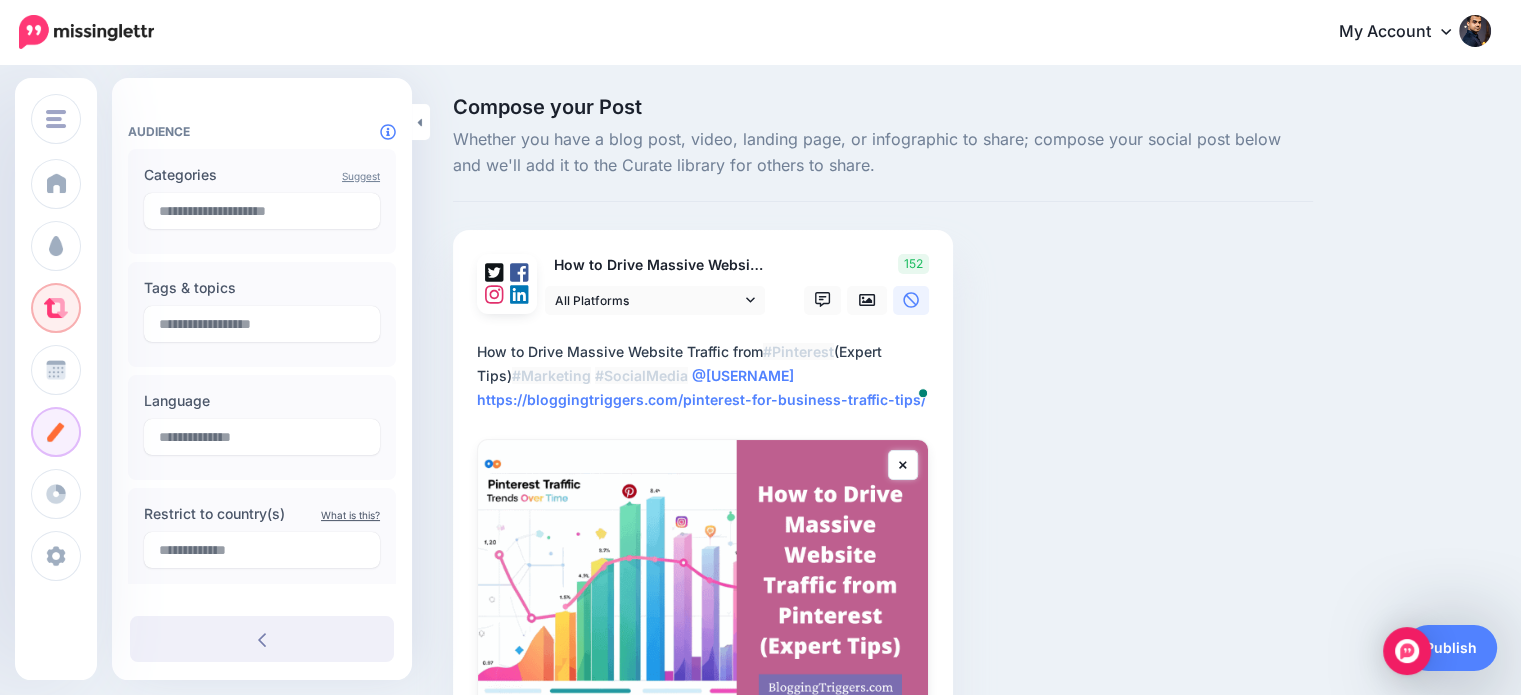 scroll, scrollTop: 377, scrollLeft: 0, axis: vertical 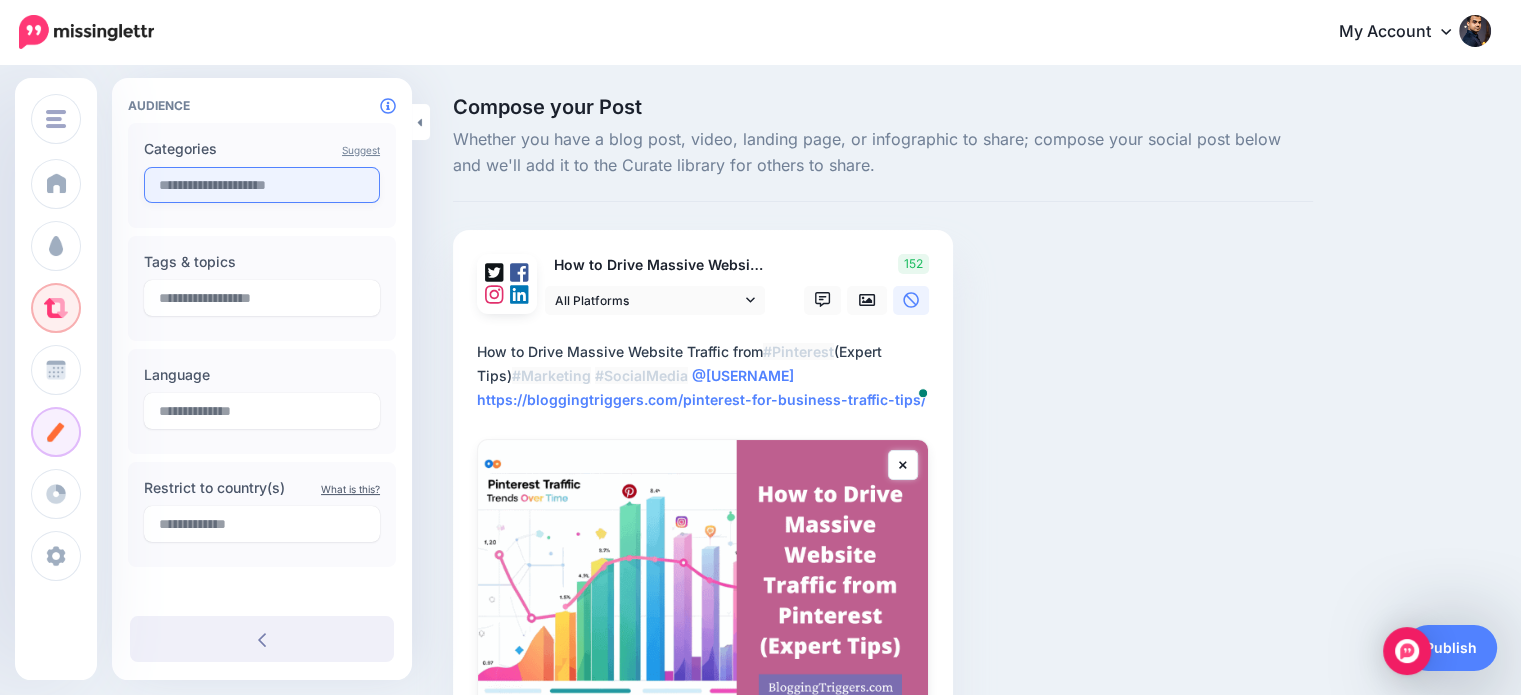 type on "**********" 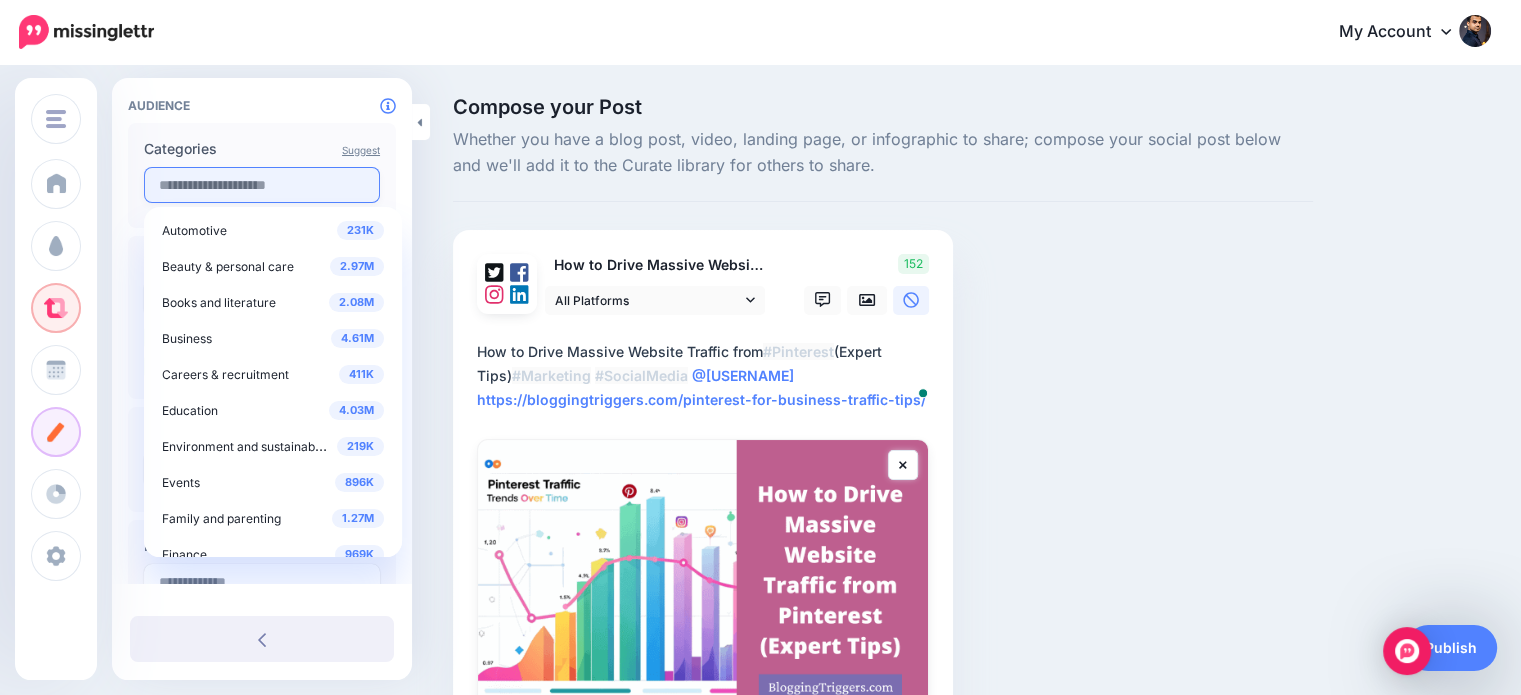 click at bounding box center [262, 185] 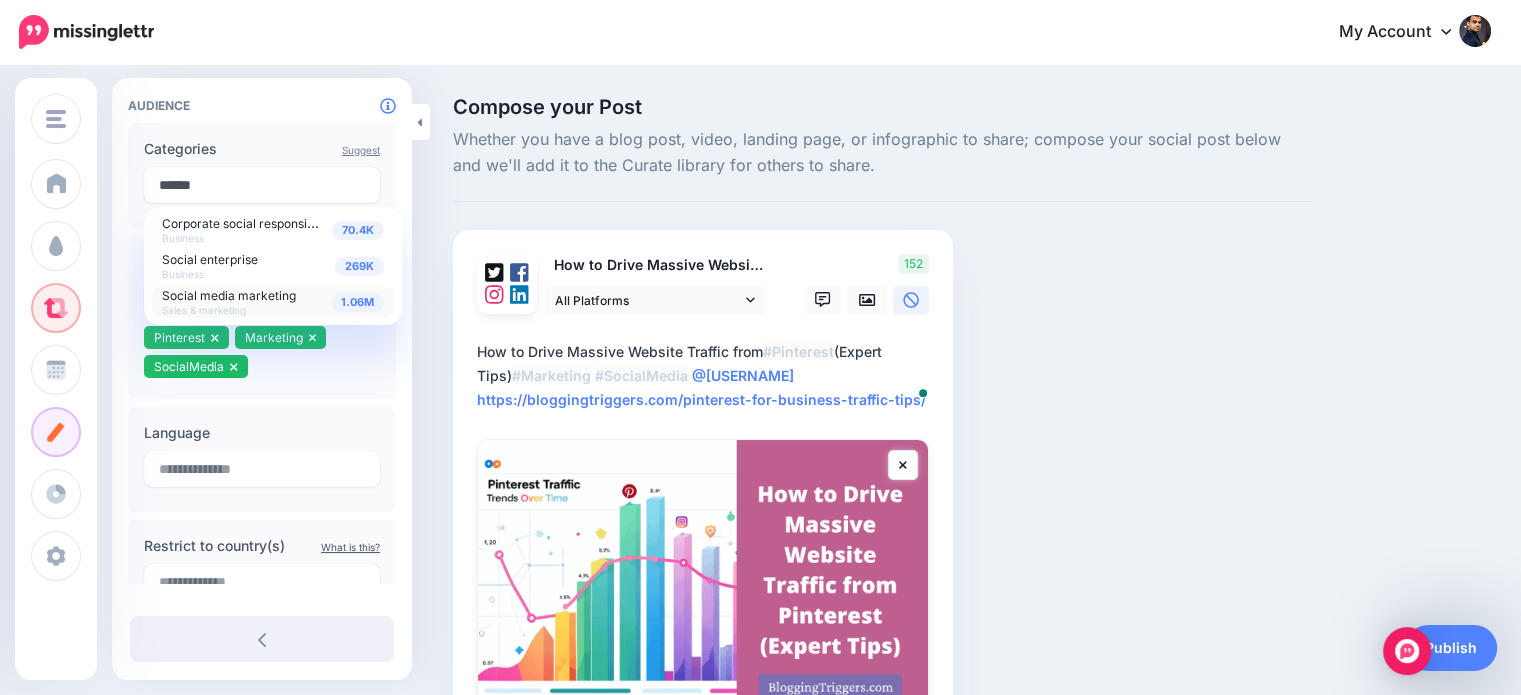 type on "******" 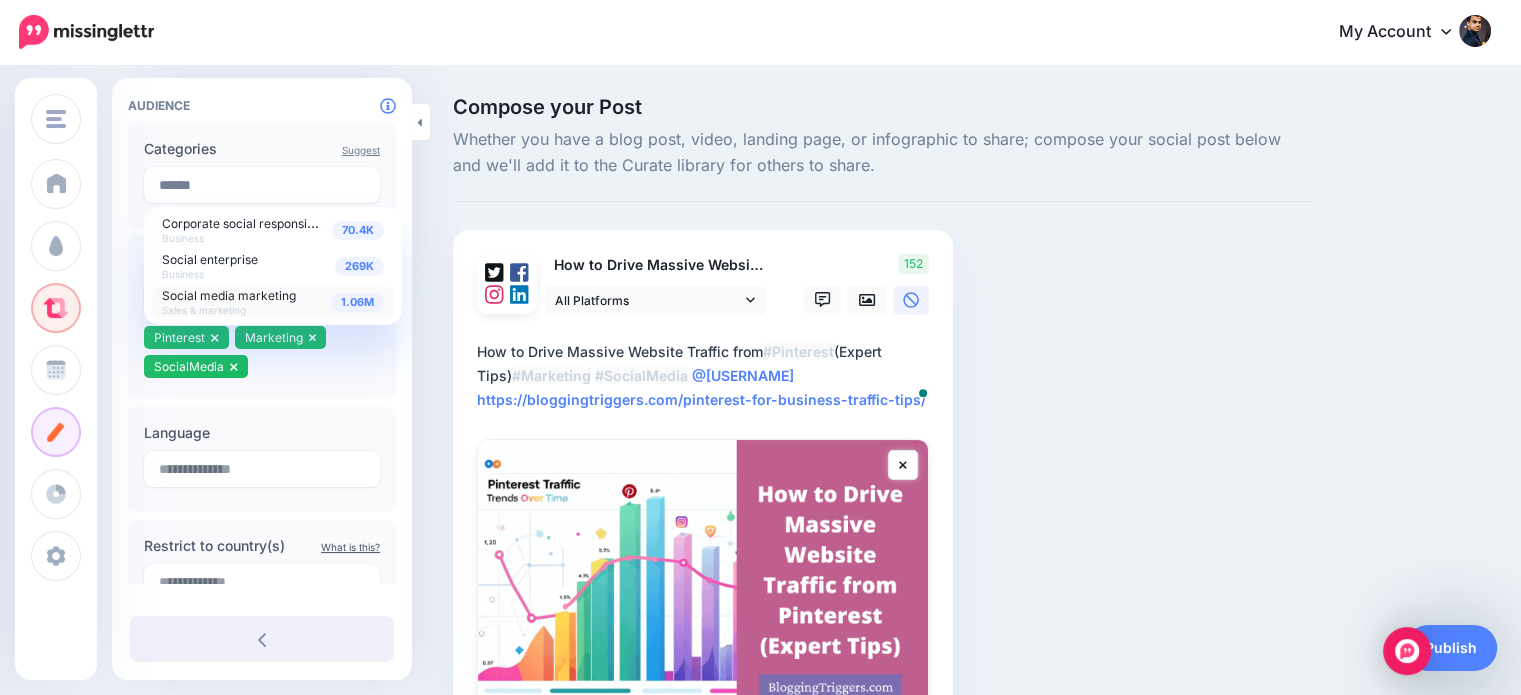 click on "Social media marketing" at bounding box center [229, 295] 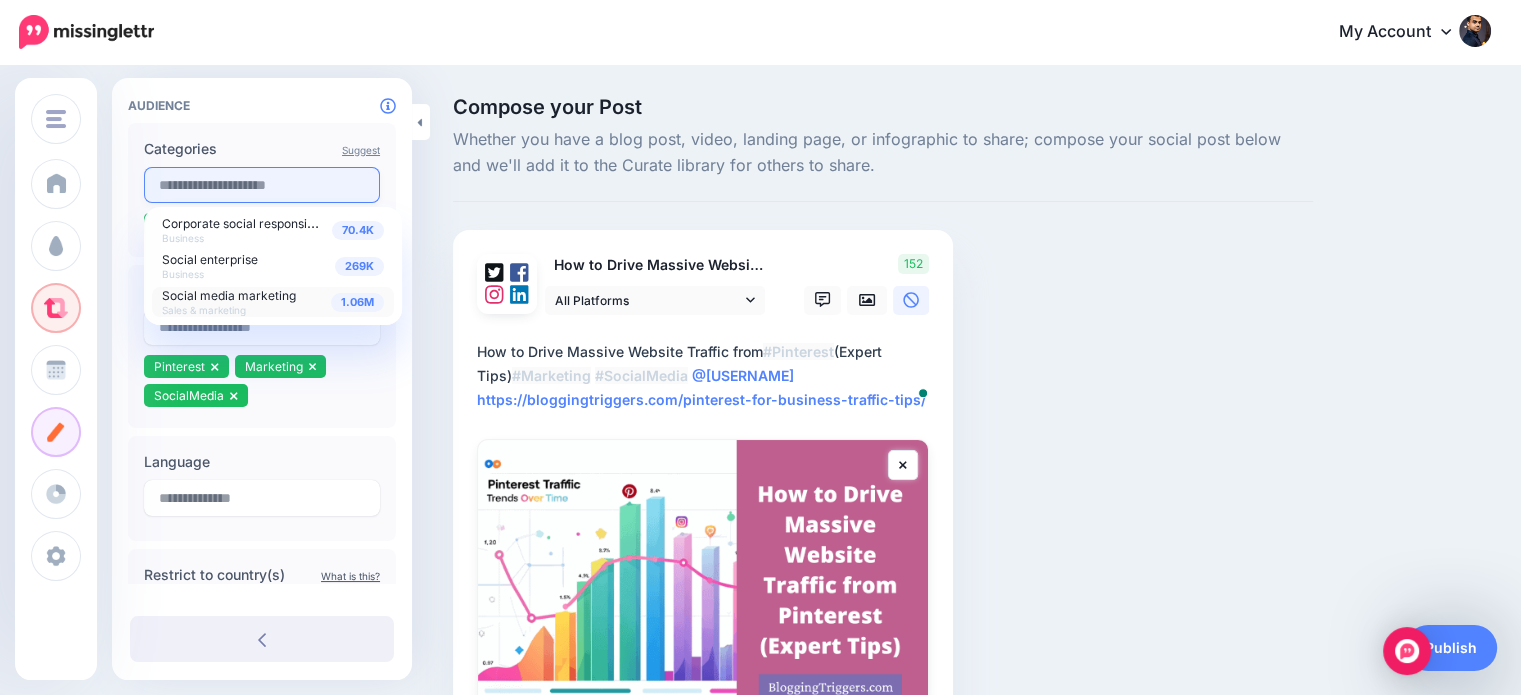 click at bounding box center [262, 185] 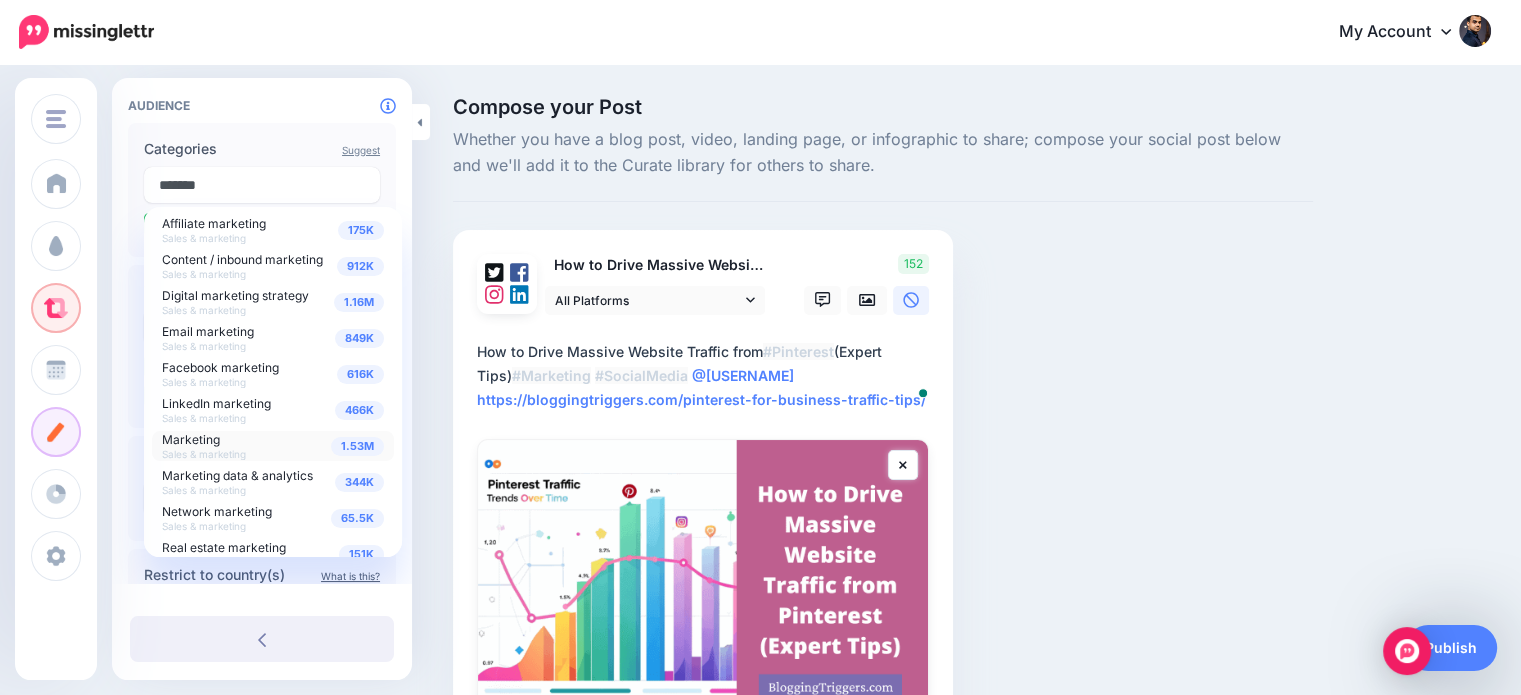 type on "*******" 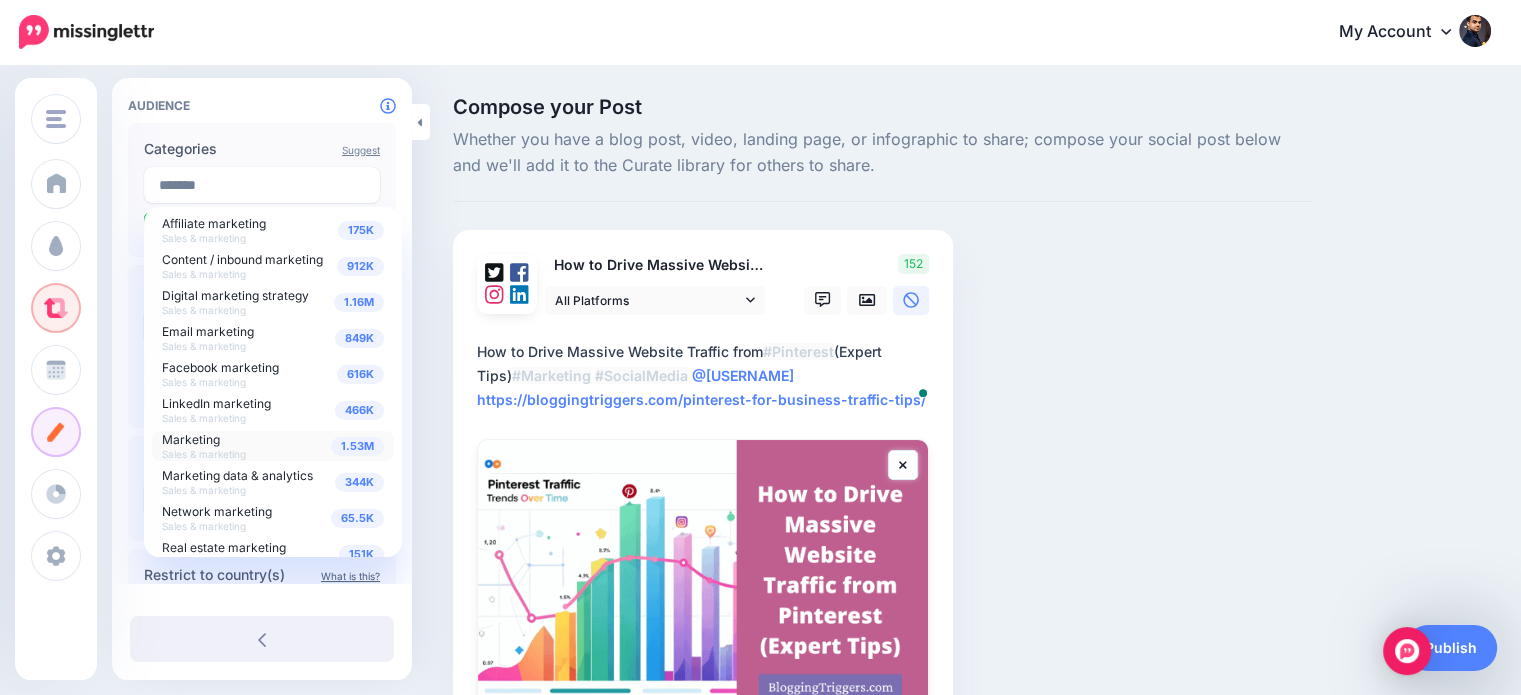 click on "Marketing" at bounding box center [191, 439] 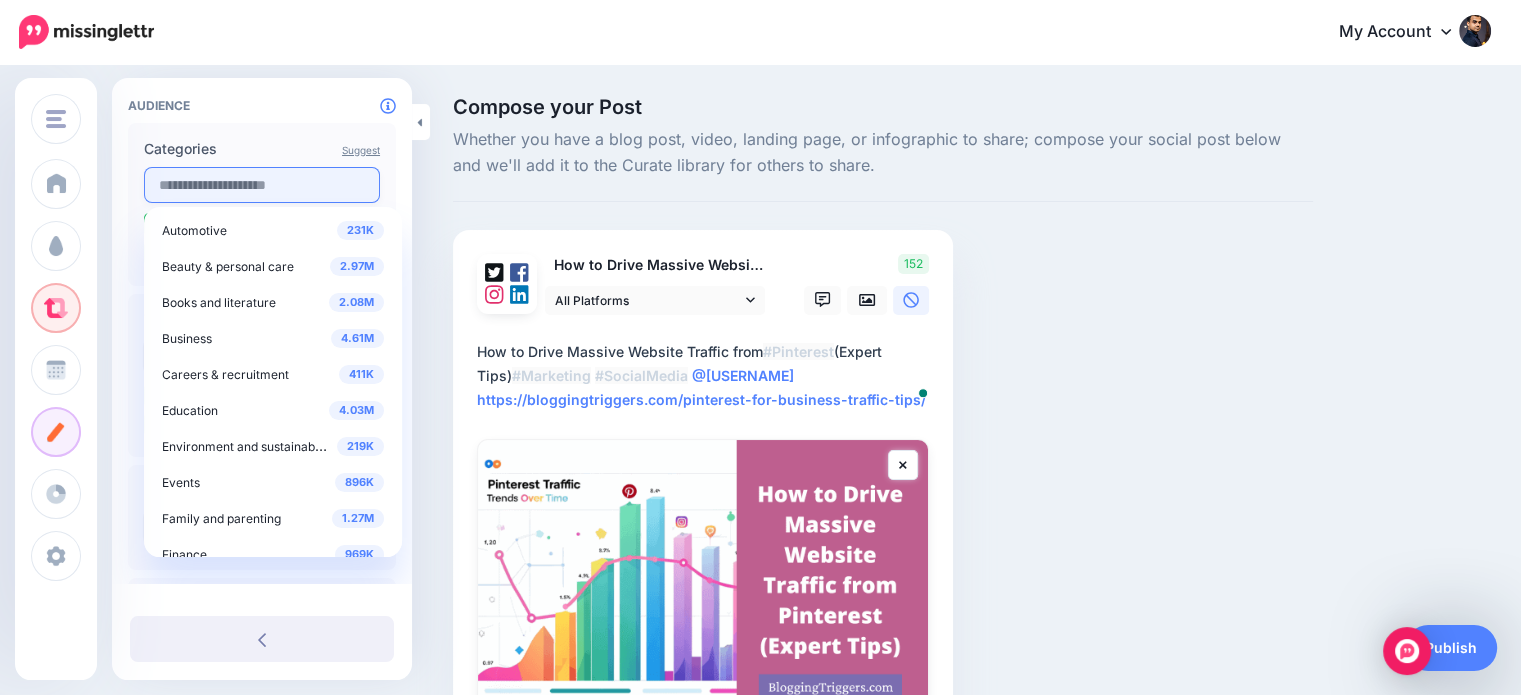 click at bounding box center [262, 185] 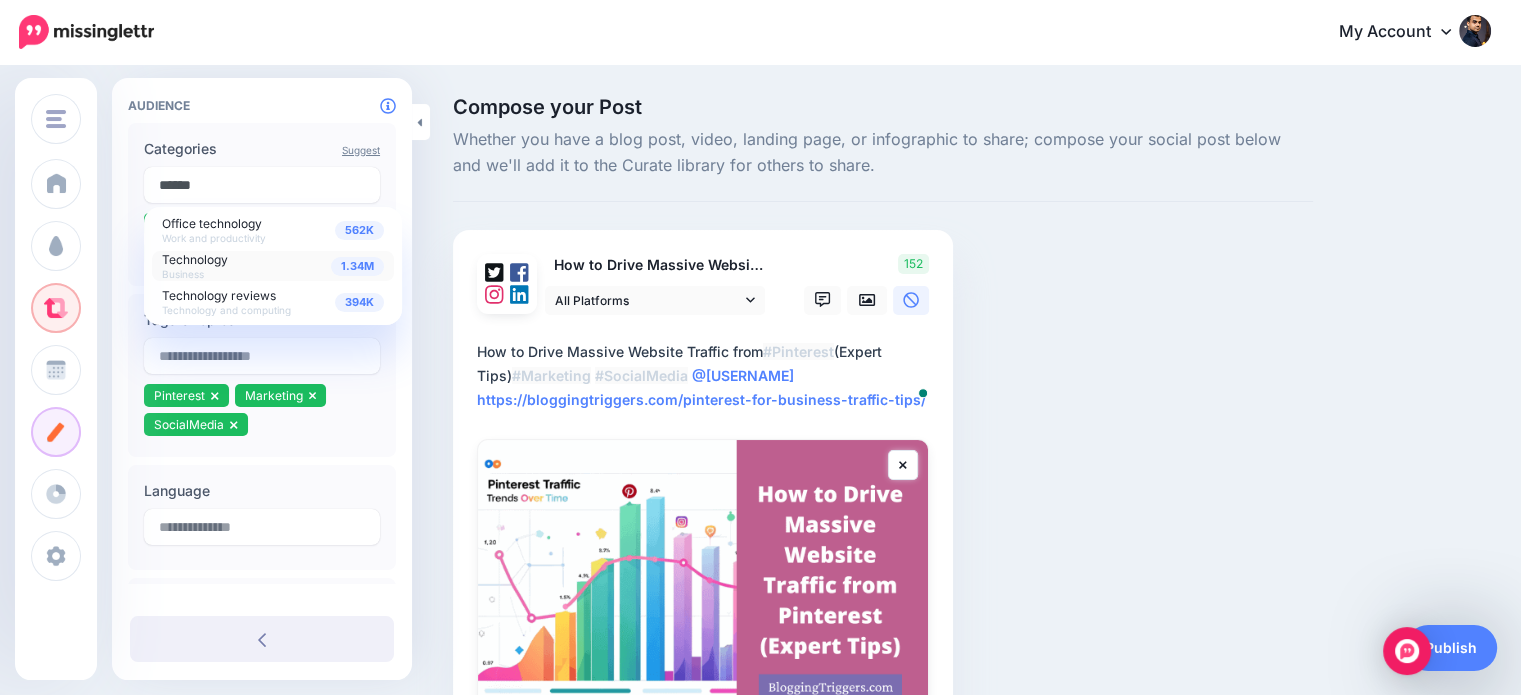 type on "******" 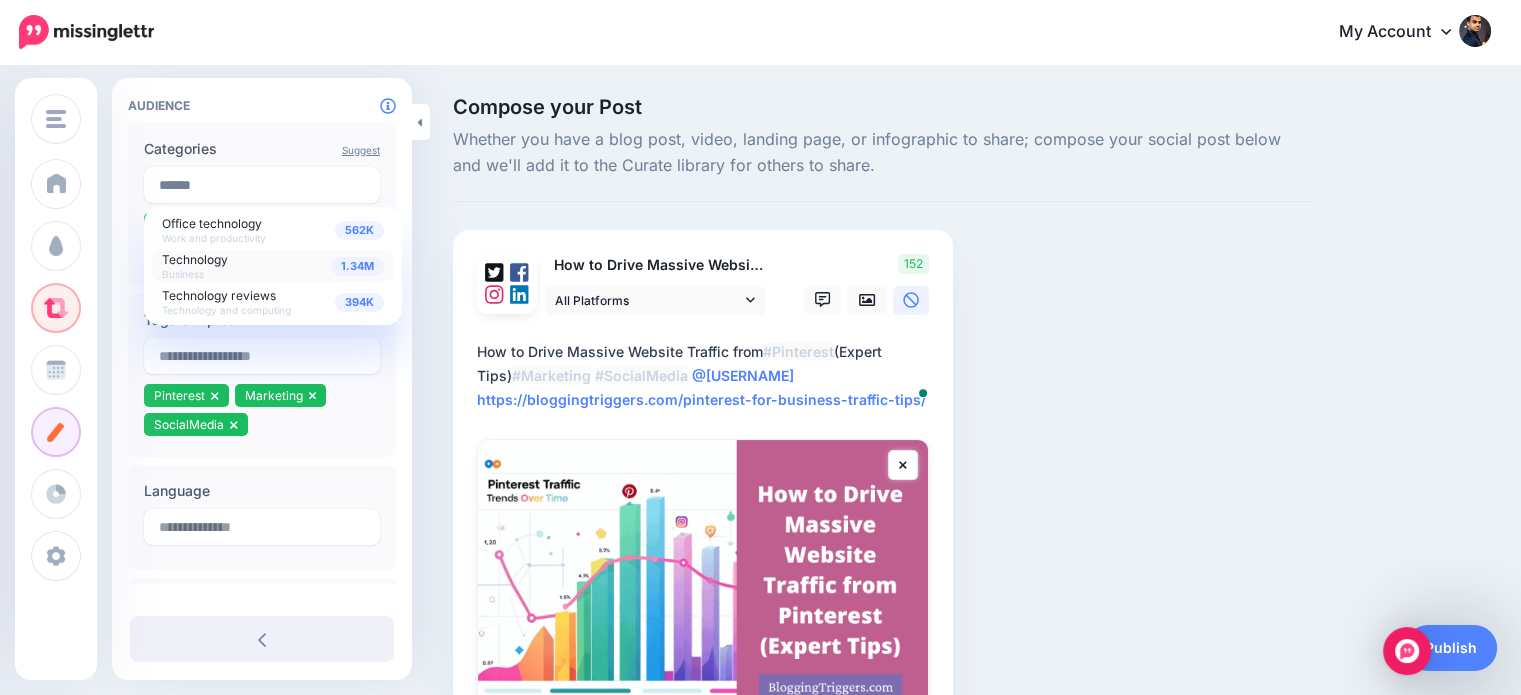 click on "Technology" at bounding box center [195, 259] 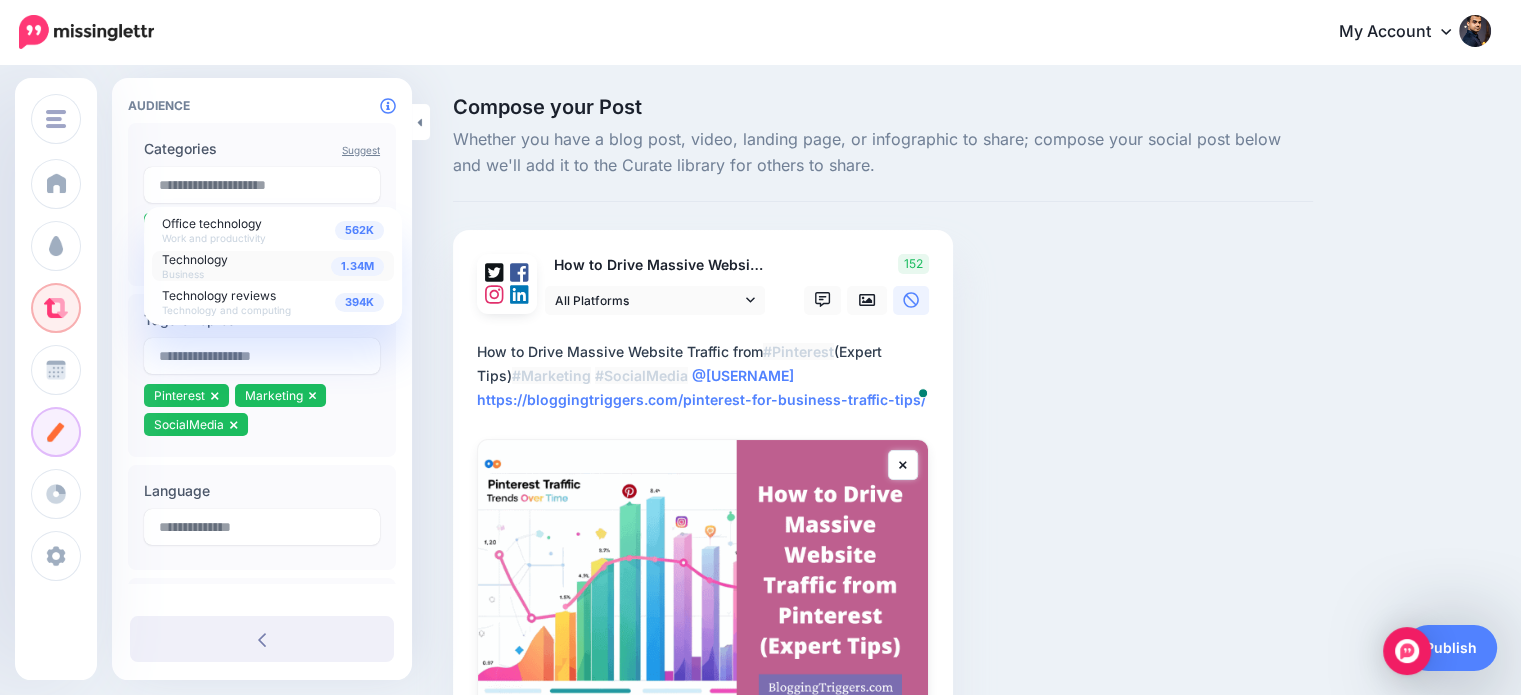 click on "Compose your Post
Whether you have a blog post, video, landing page, or infographic to share; compose your social post below and we'll add it to the Curate library for others to share." at bounding box center (760, 492) 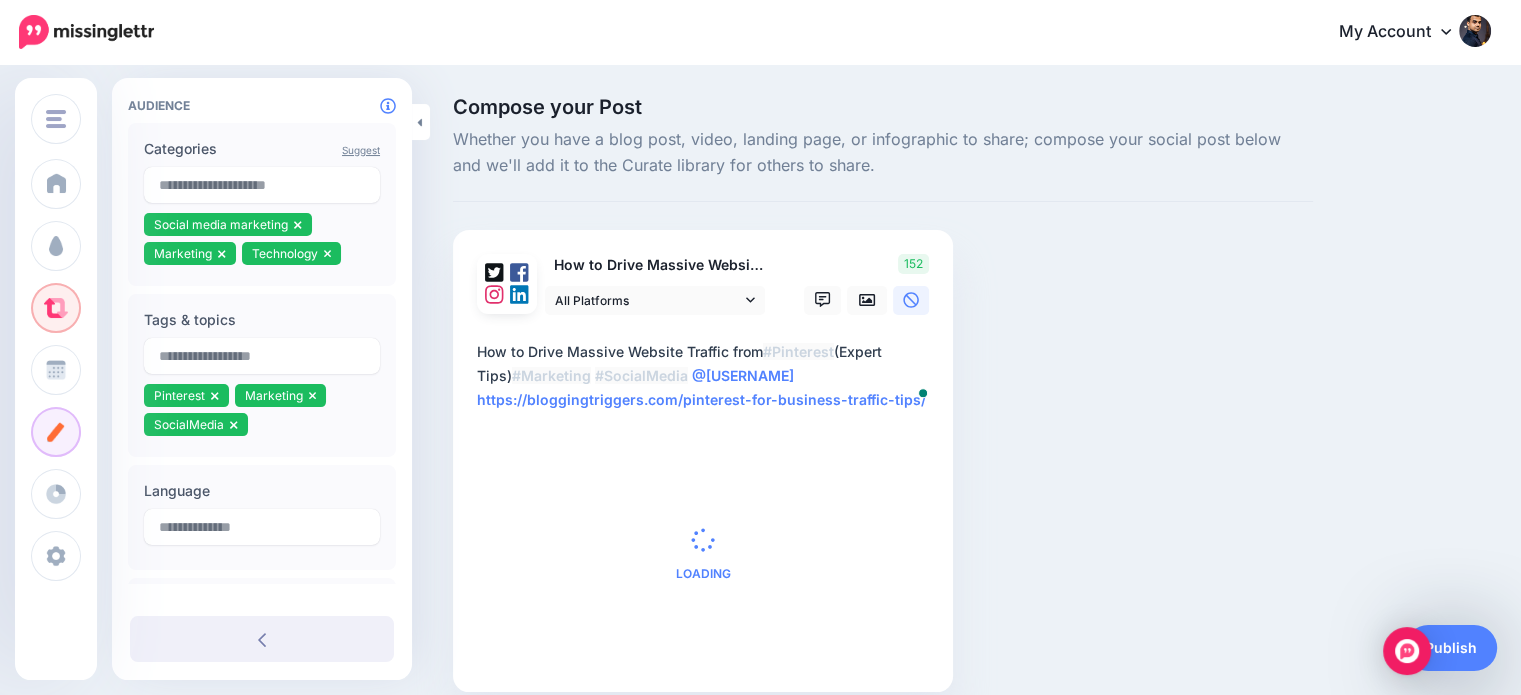 scroll, scrollTop: 499, scrollLeft: 0, axis: vertical 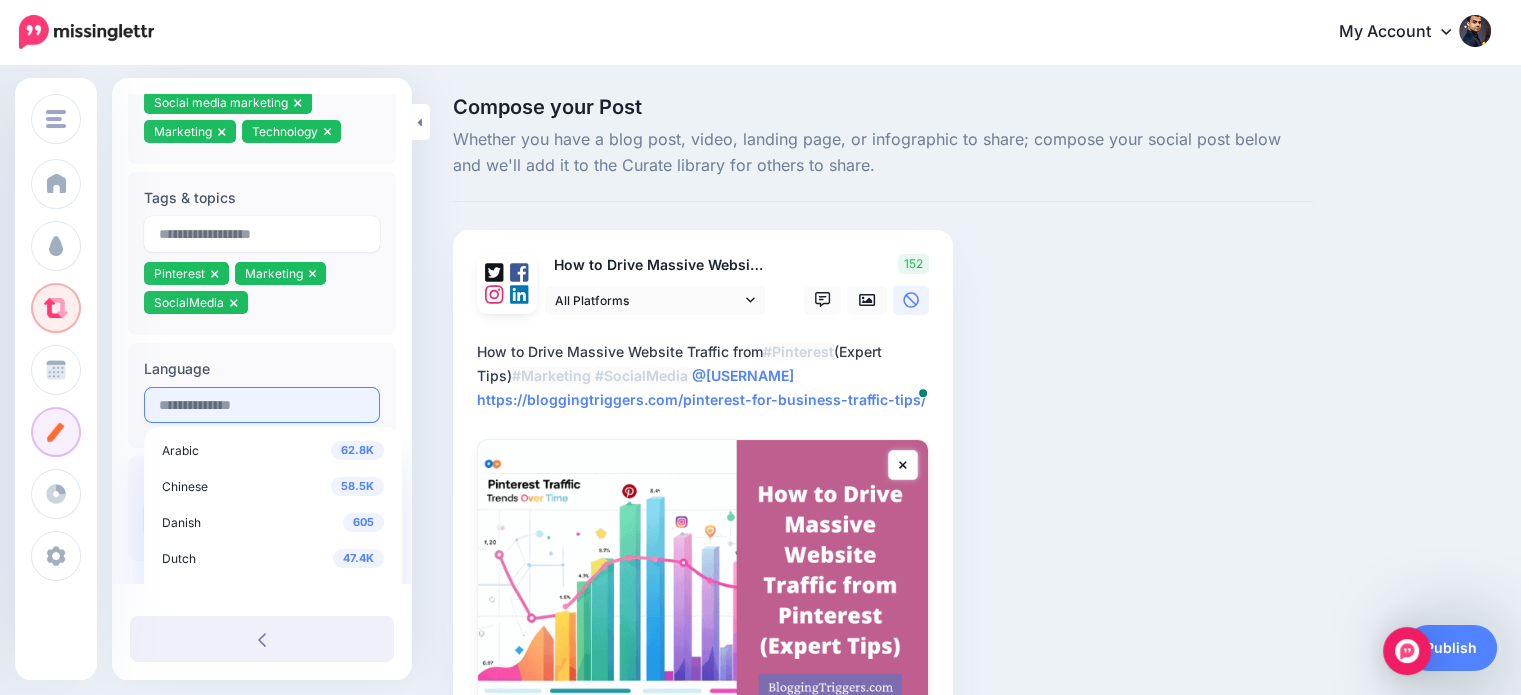click at bounding box center [262, 405] 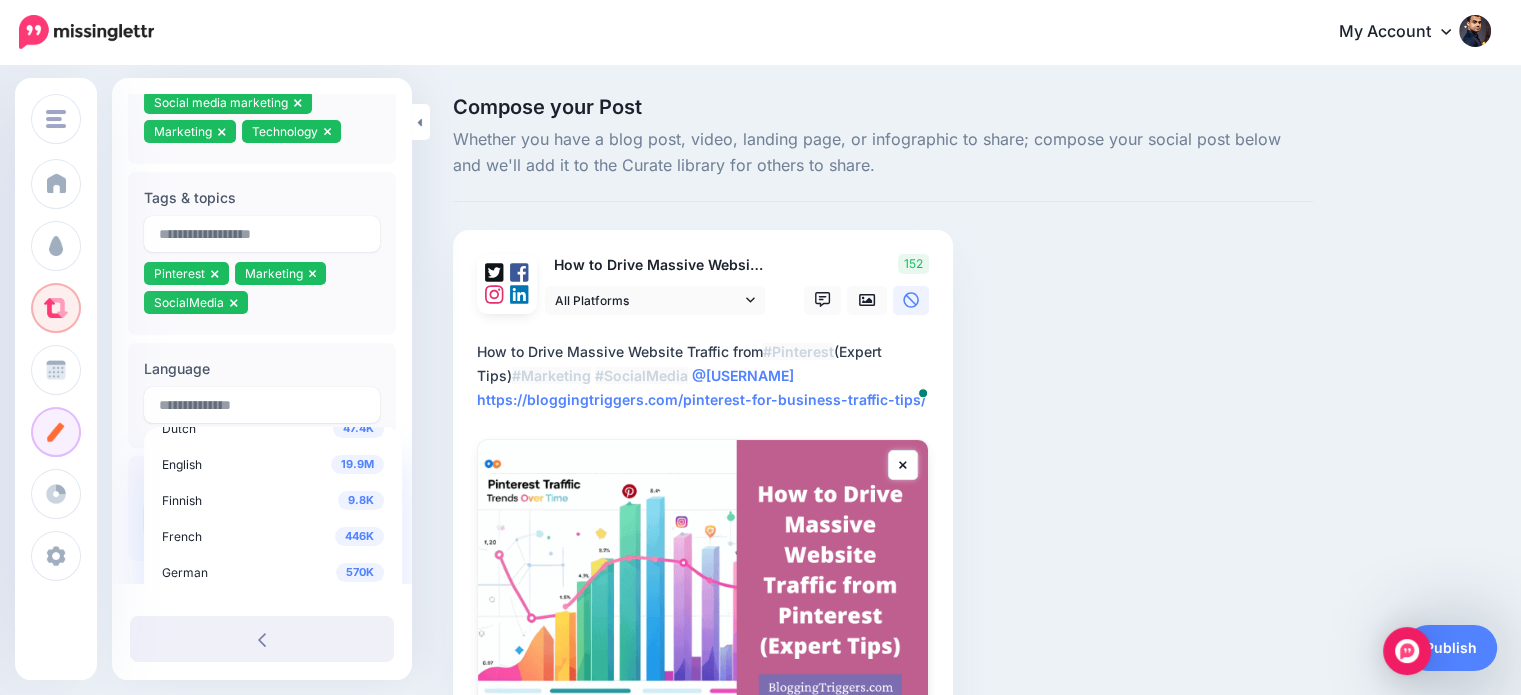 scroll, scrollTop: 144, scrollLeft: 0, axis: vertical 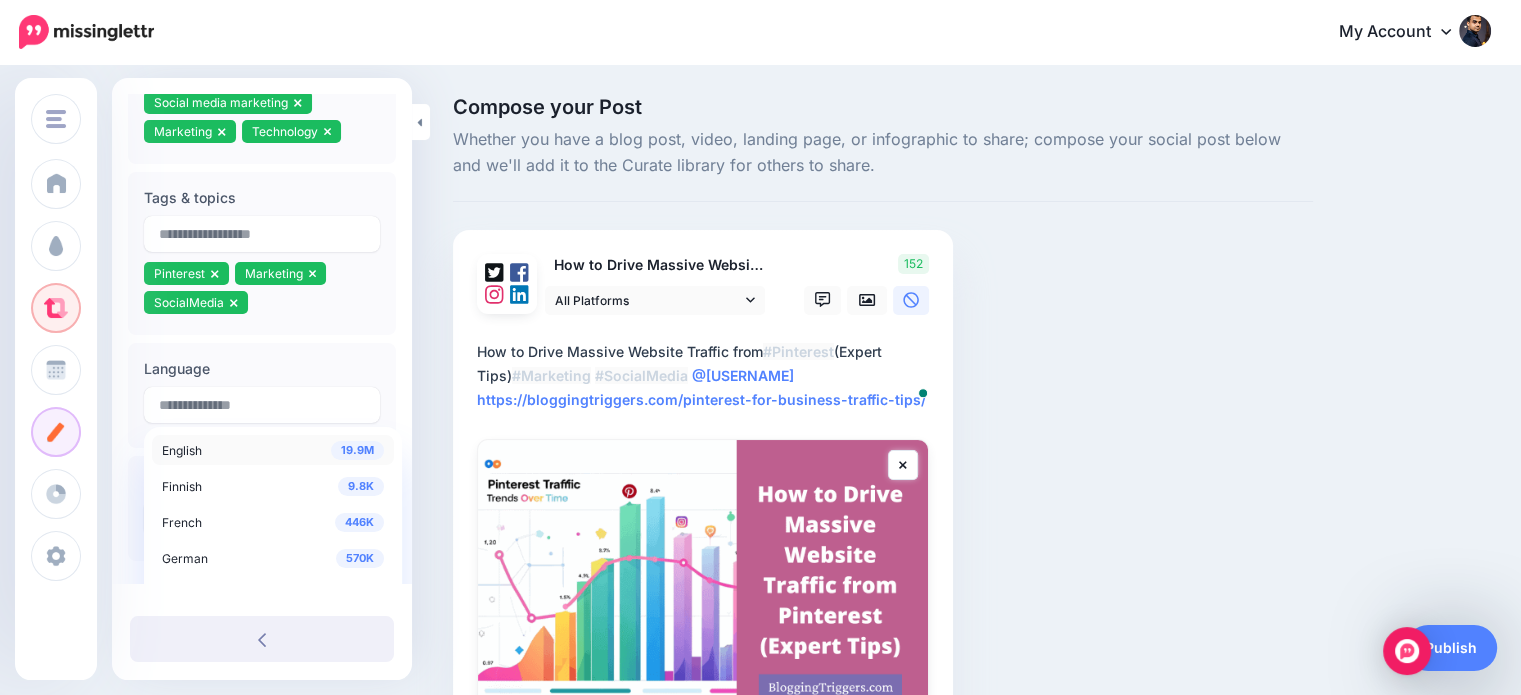 click on "19.9M" at bounding box center [357, 450] 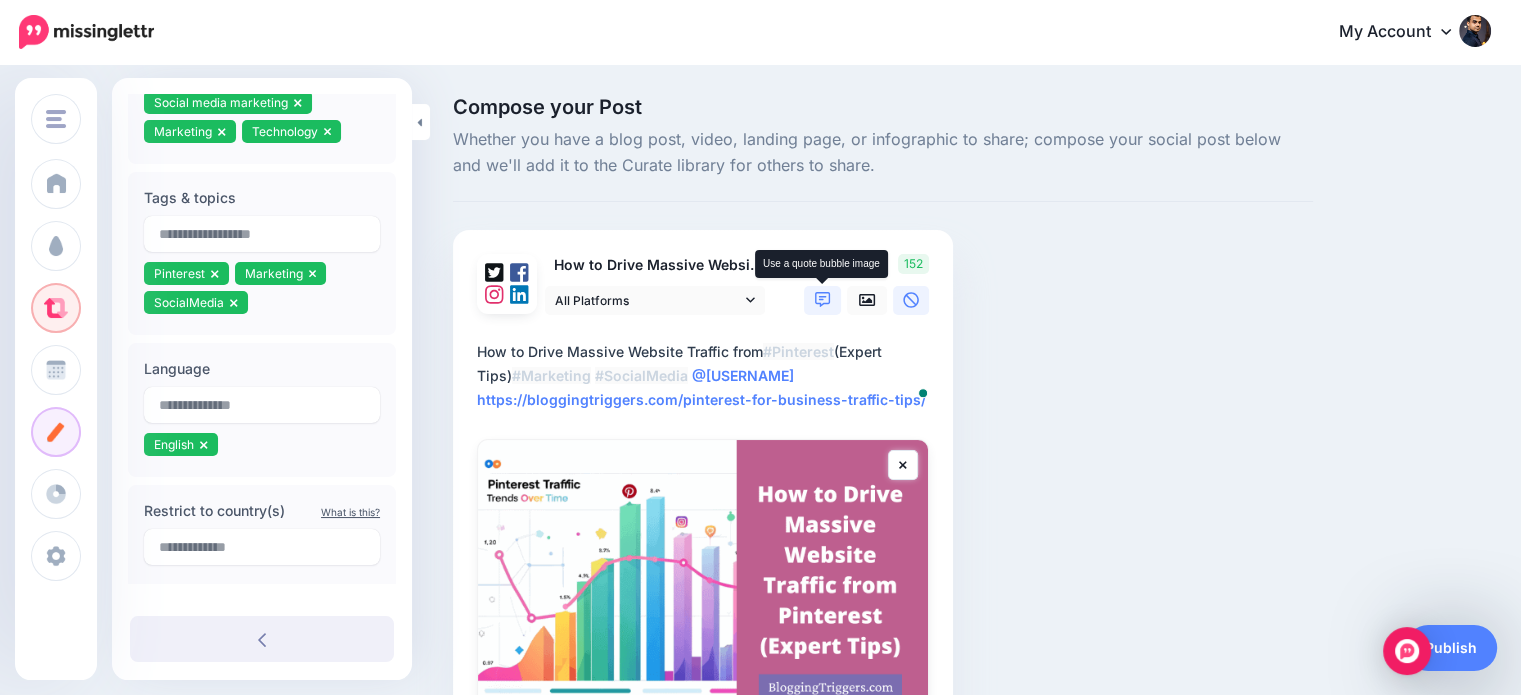 click 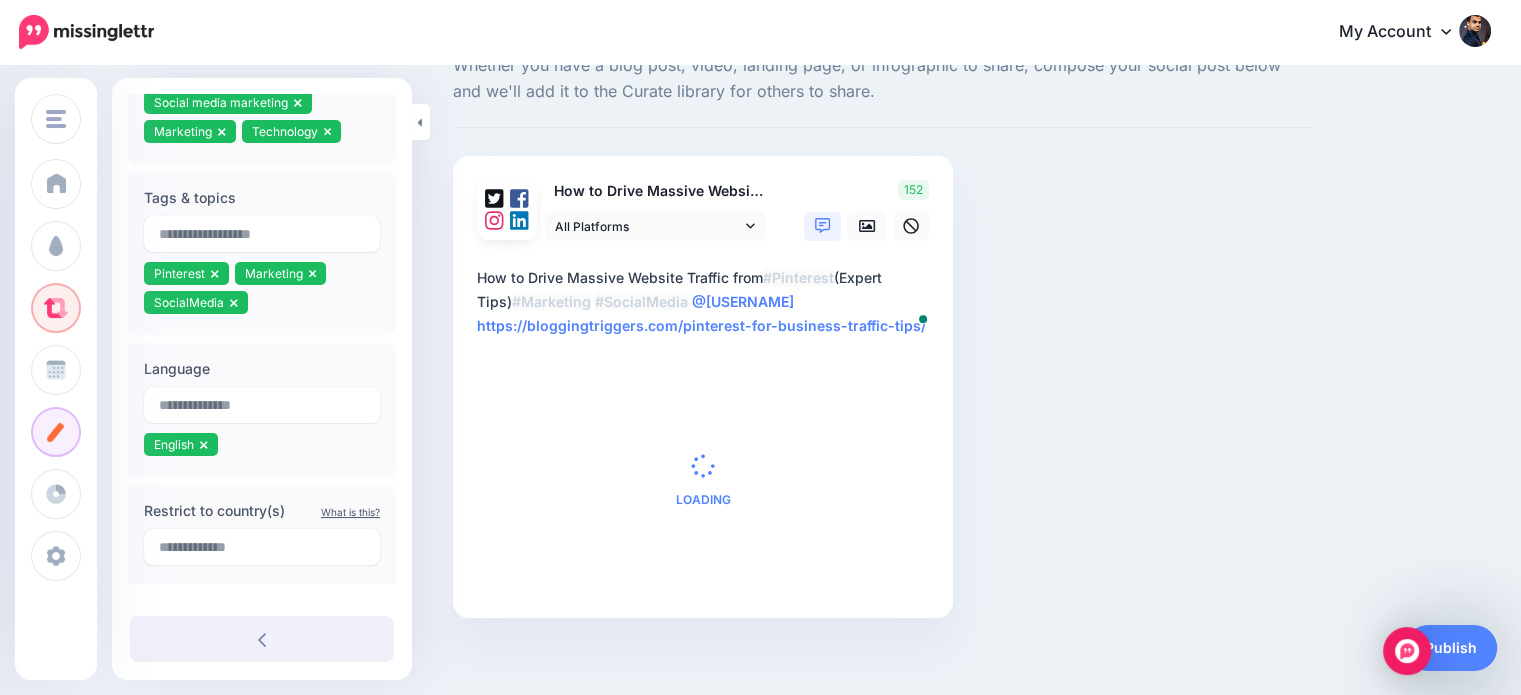 scroll, scrollTop: 86, scrollLeft: 0, axis: vertical 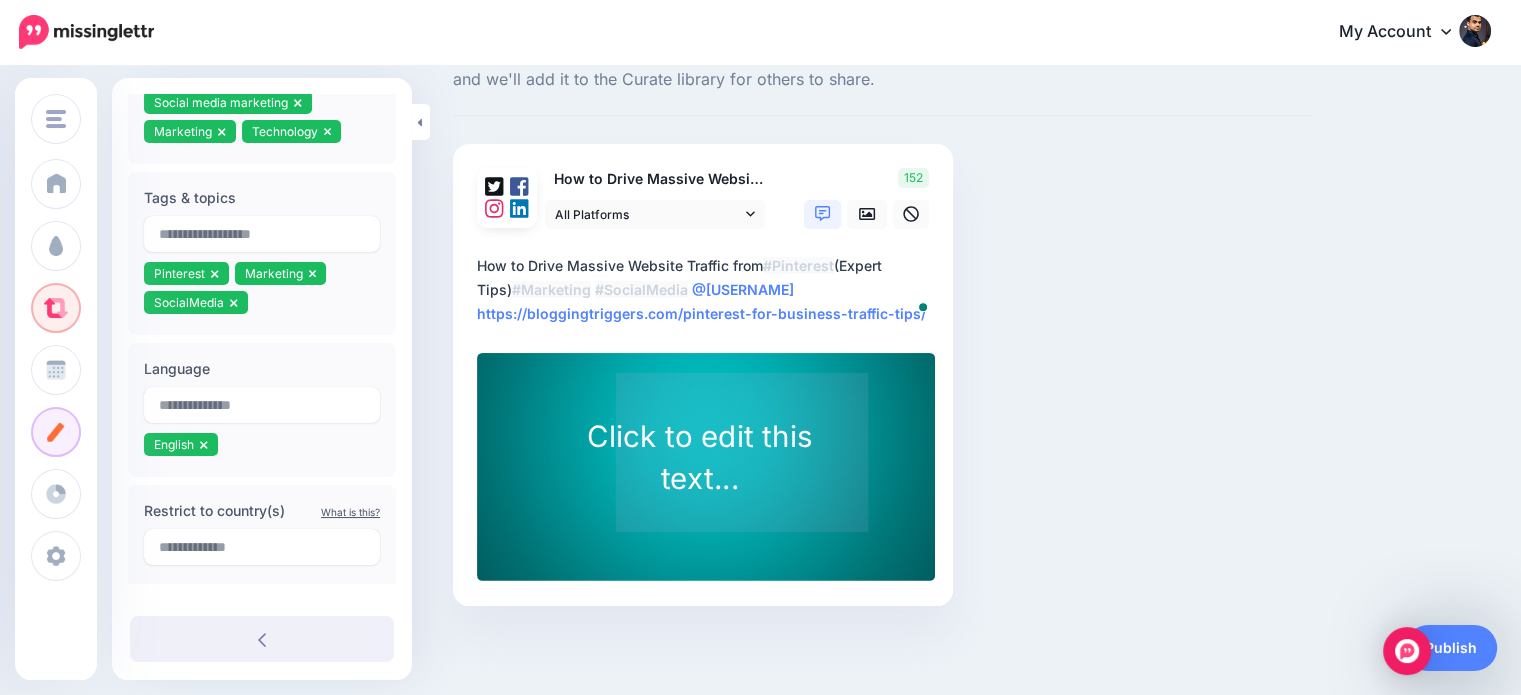 click on "Click to edit this text..." at bounding box center [699, 457] 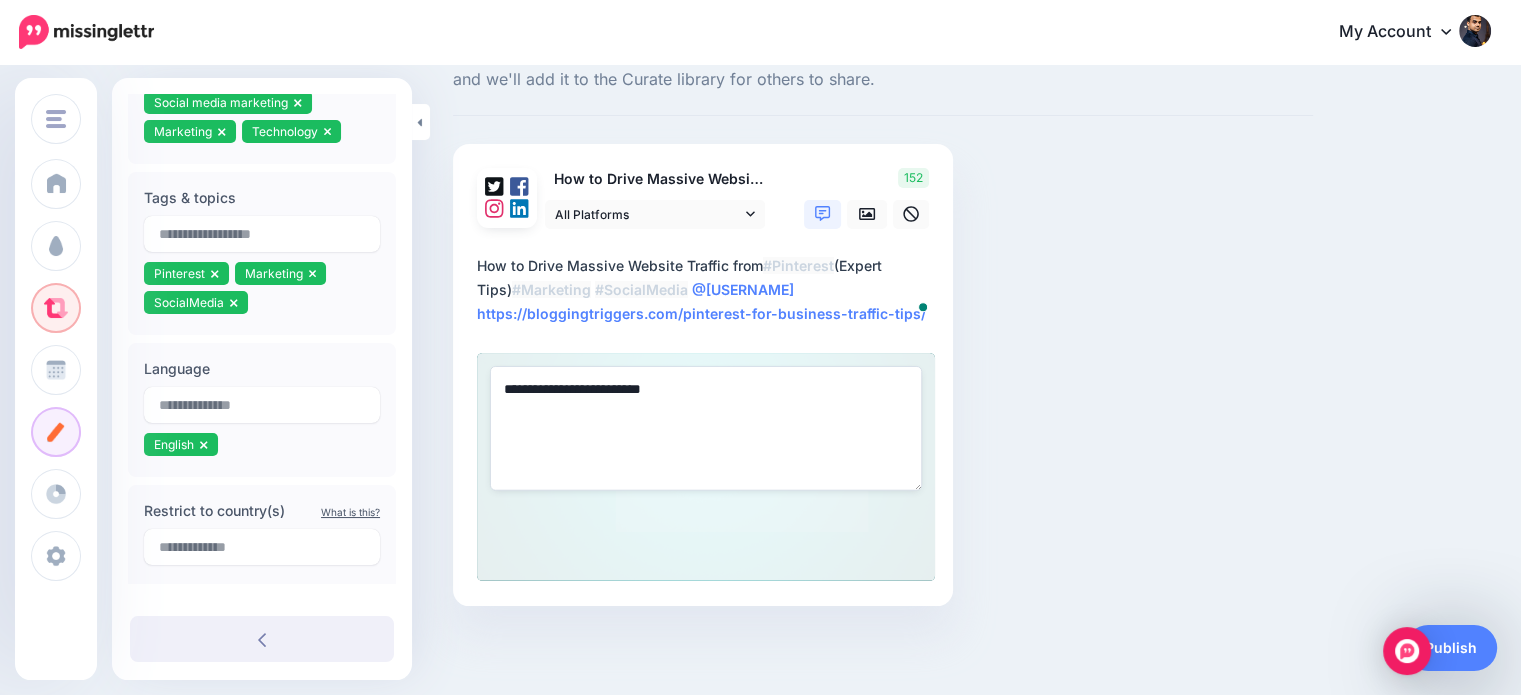 paste on "**********" 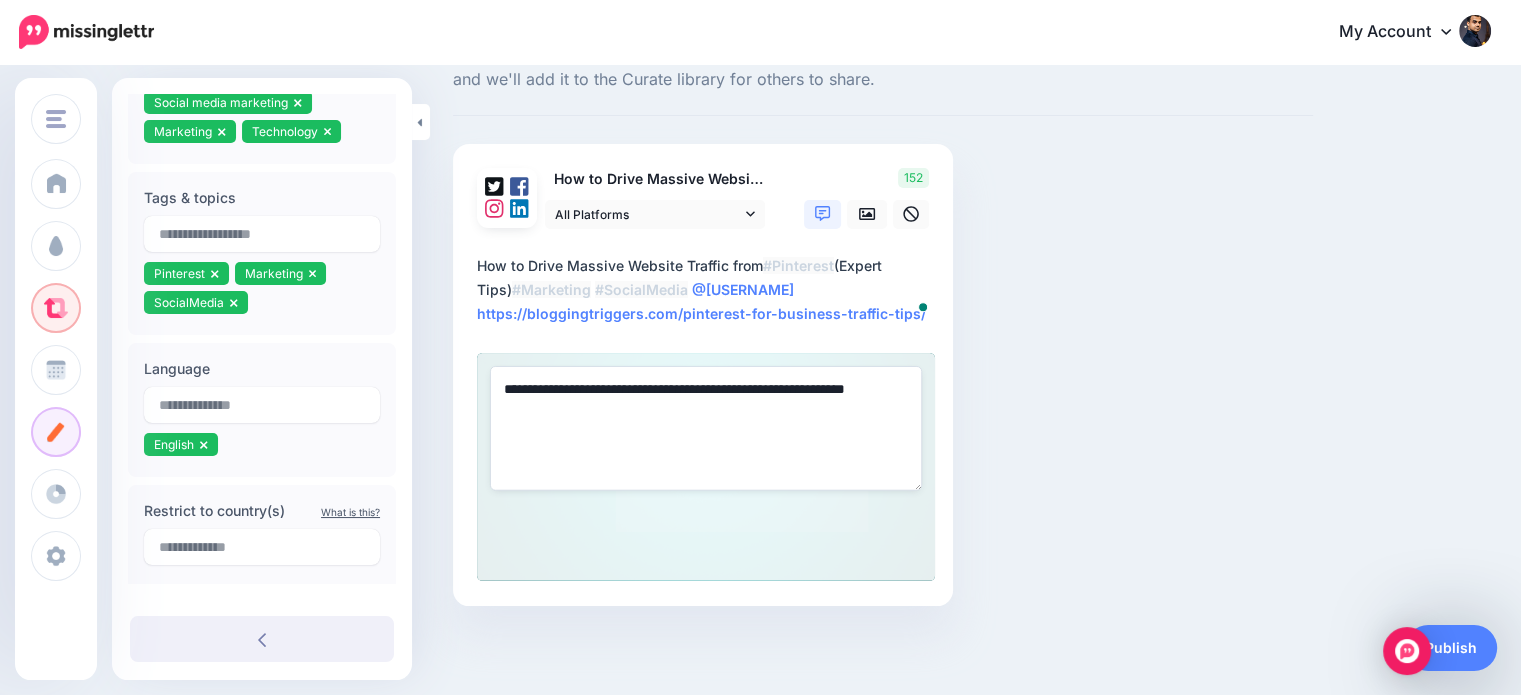 click on "Compose your Post
Whether you have a blog post, video, landing page, or infographic to share; compose your social post below and we'll add it to the Curate library for others to share.
How to Drive Massive Website Traffic from Pinterest (Expert Tips)" at bounding box center [883, 338] 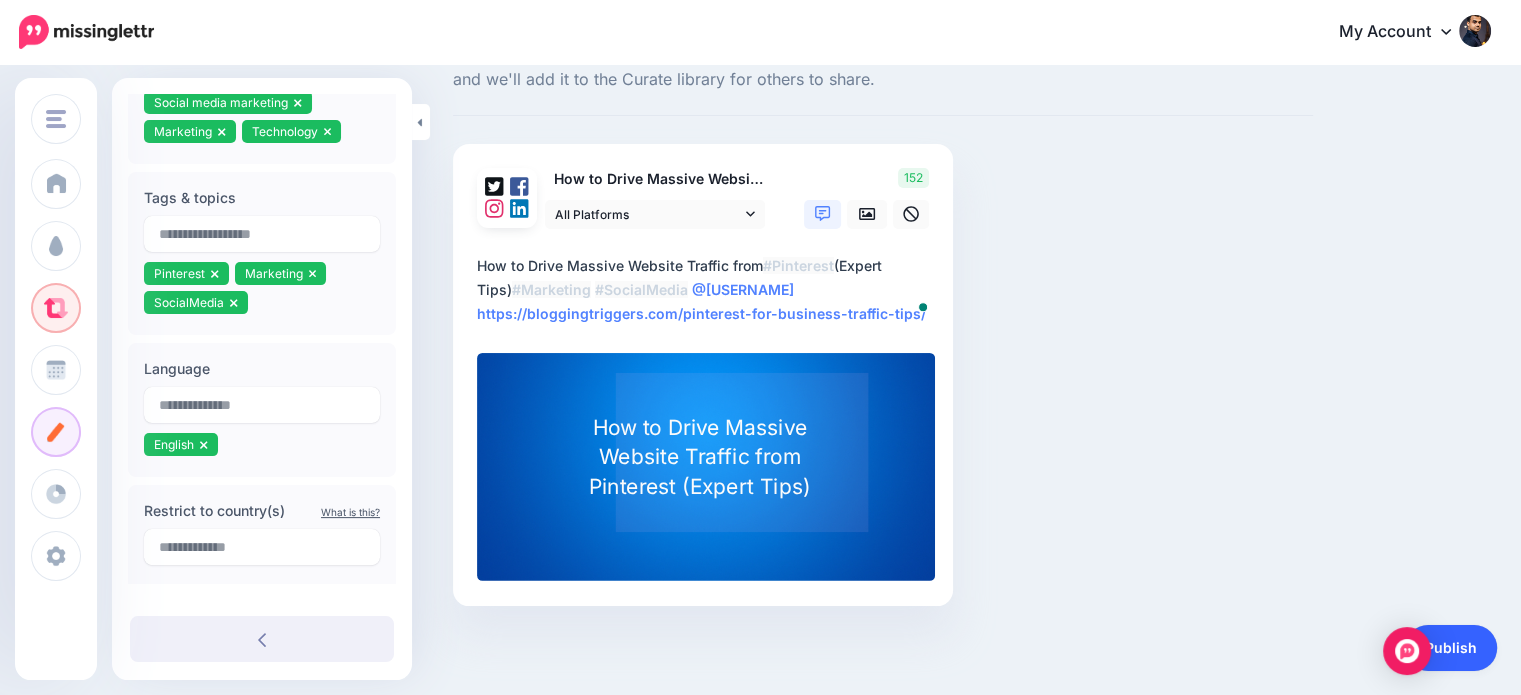 click on "Publish" at bounding box center (1451, 648) 